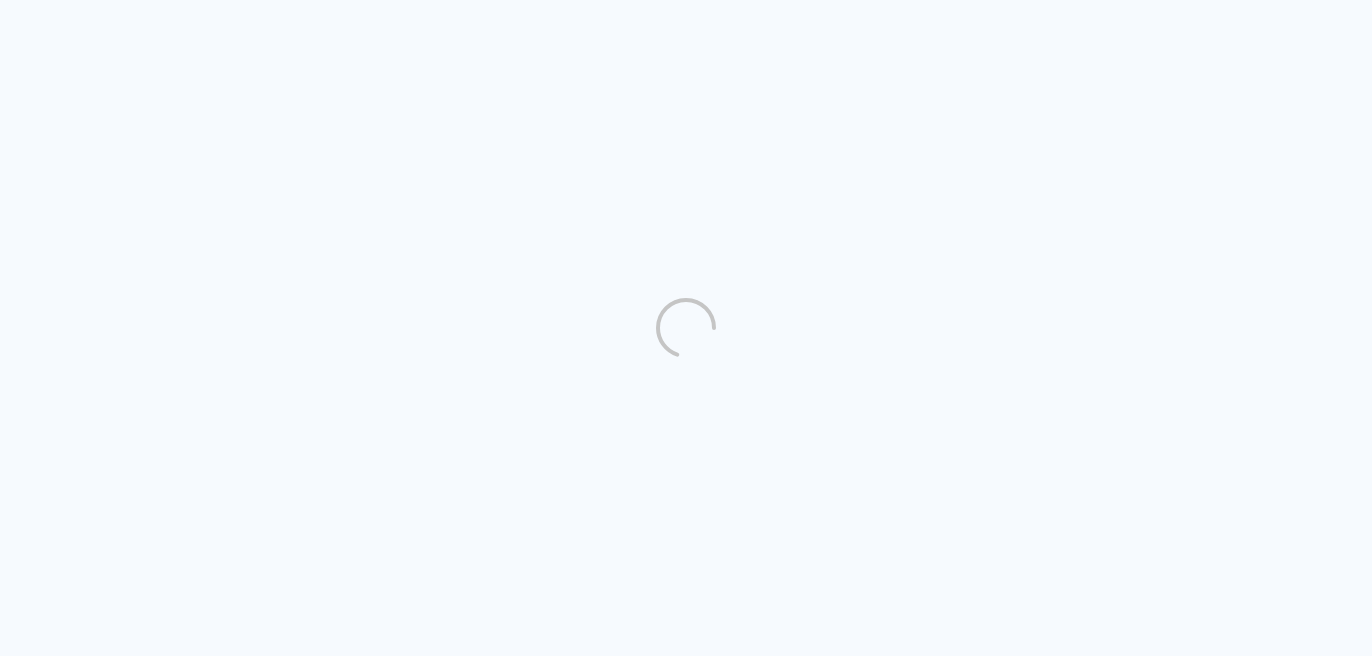 scroll, scrollTop: 0, scrollLeft: 0, axis: both 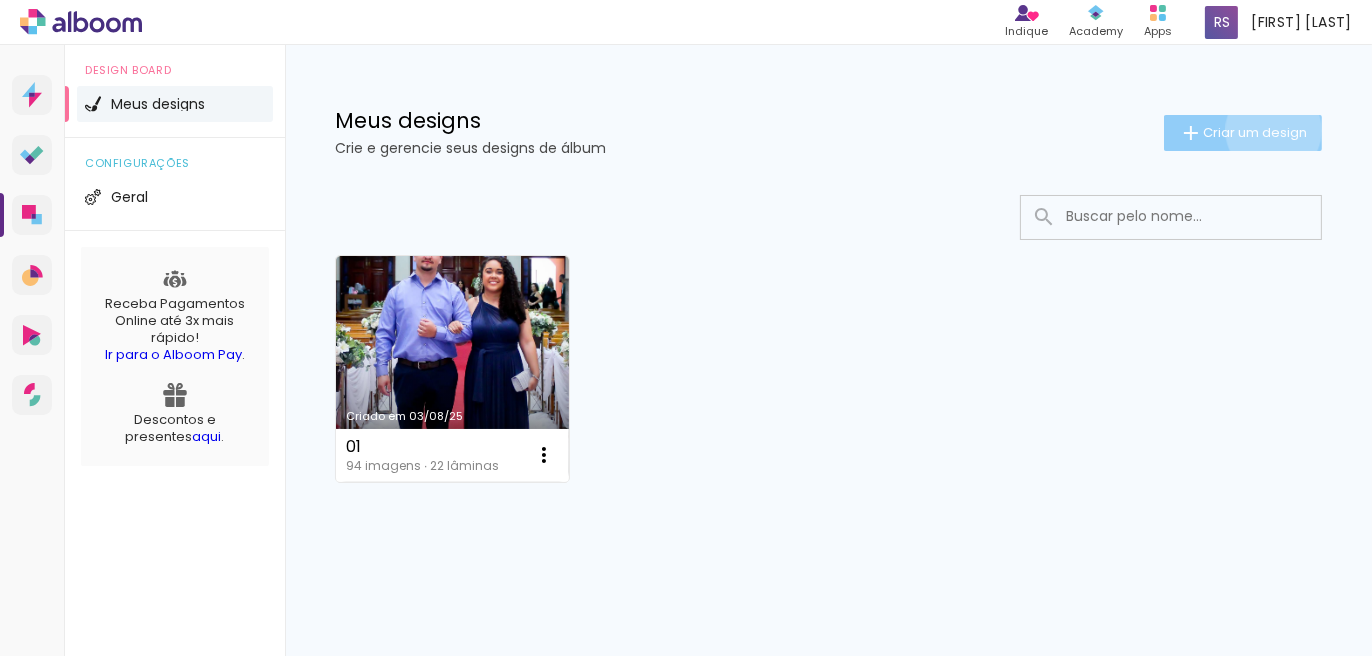 click on "Criar um design" 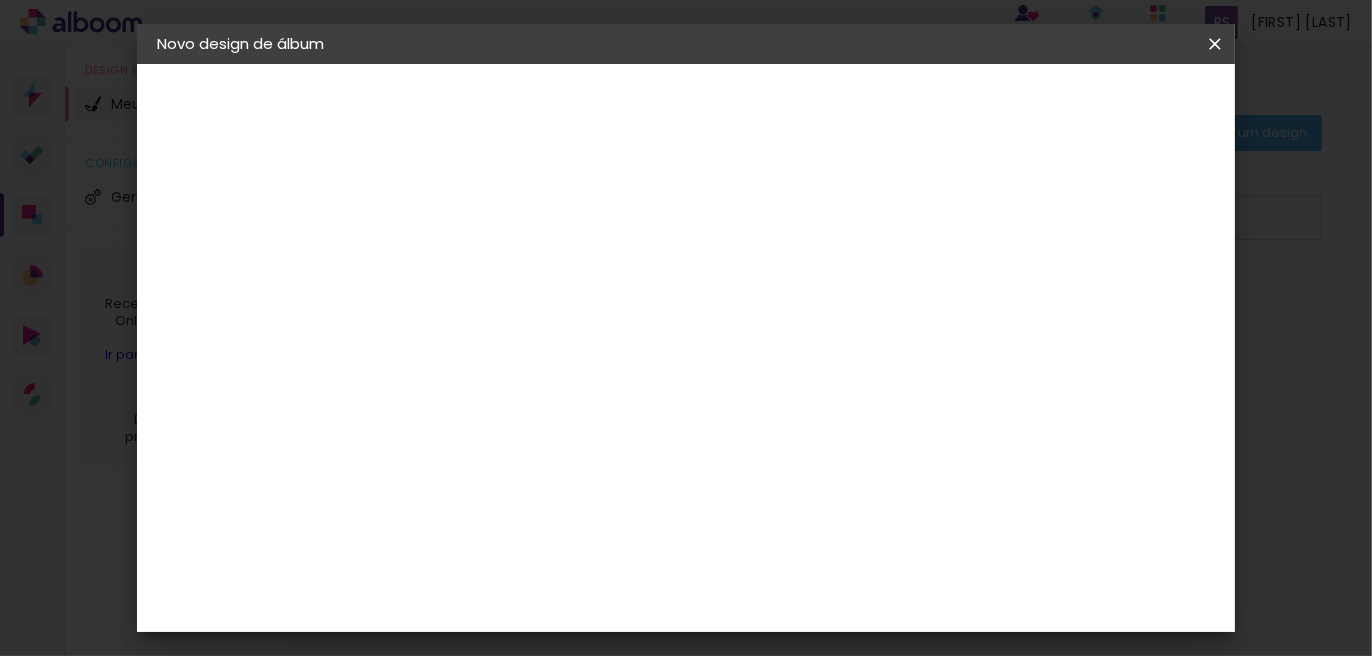 click at bounding box center [484, 268] 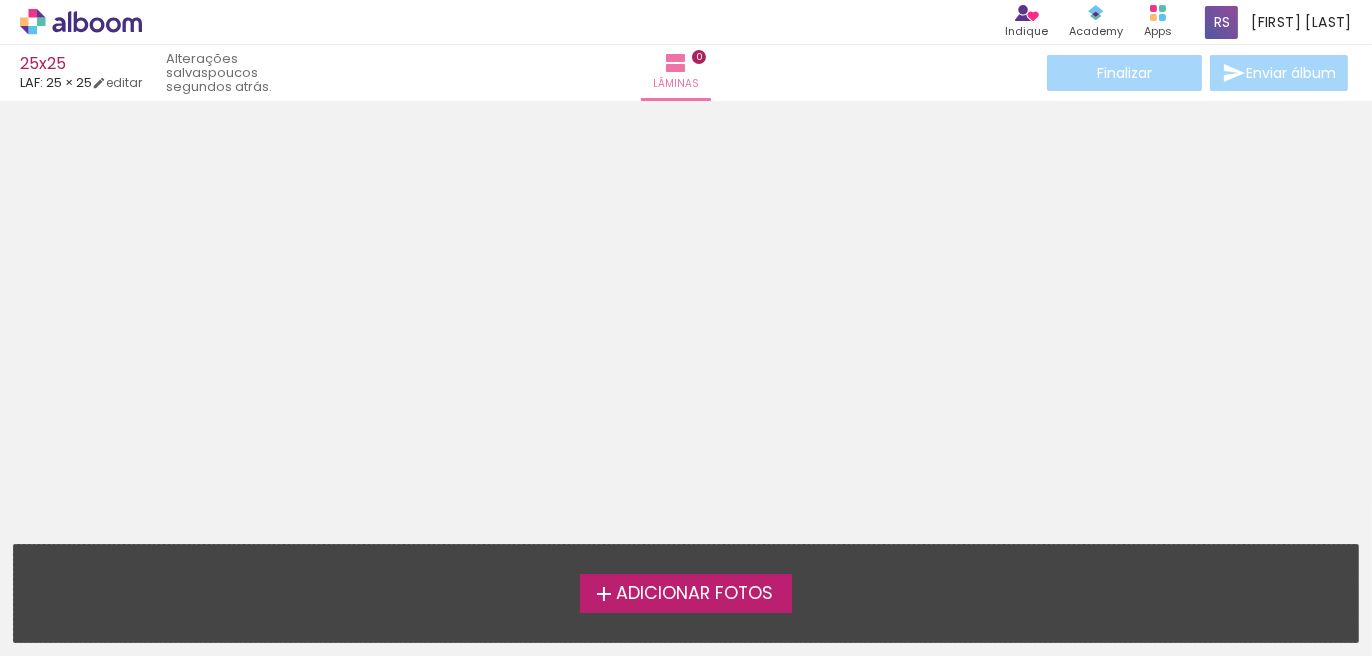 scroll, scrollTop: 0, scrollLeft: 0, axis: both 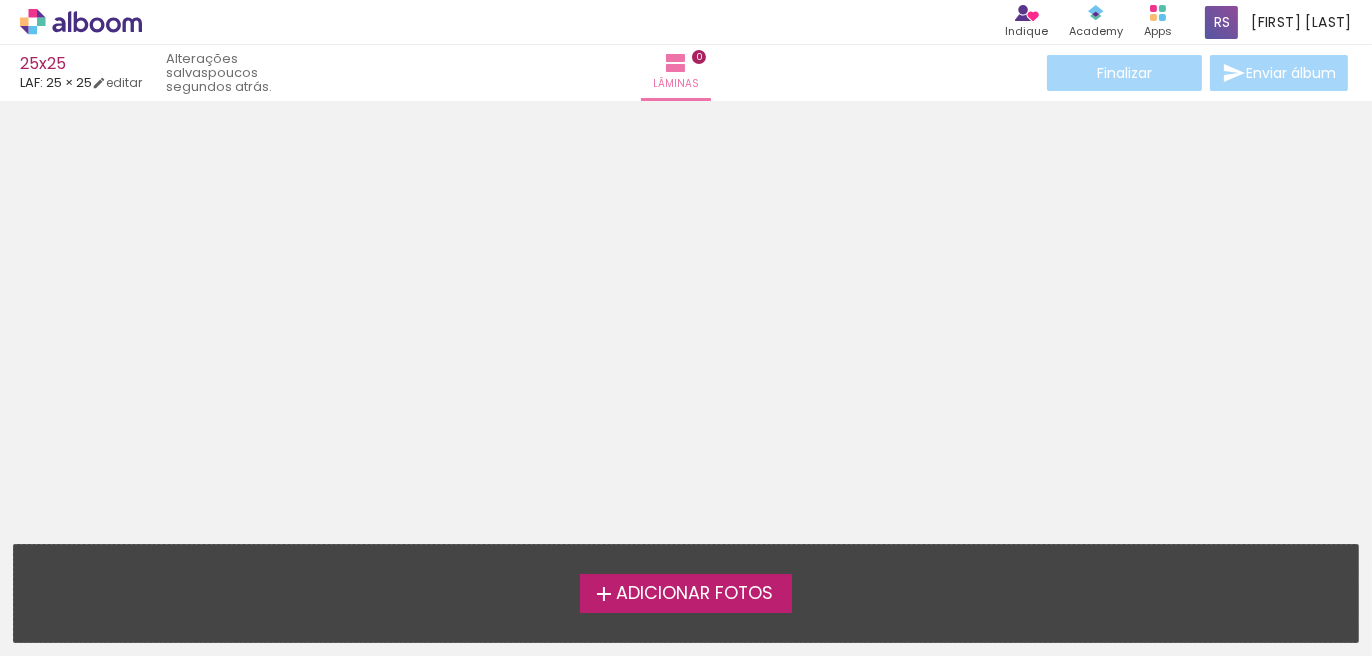 click at bounding box center (686, 316) 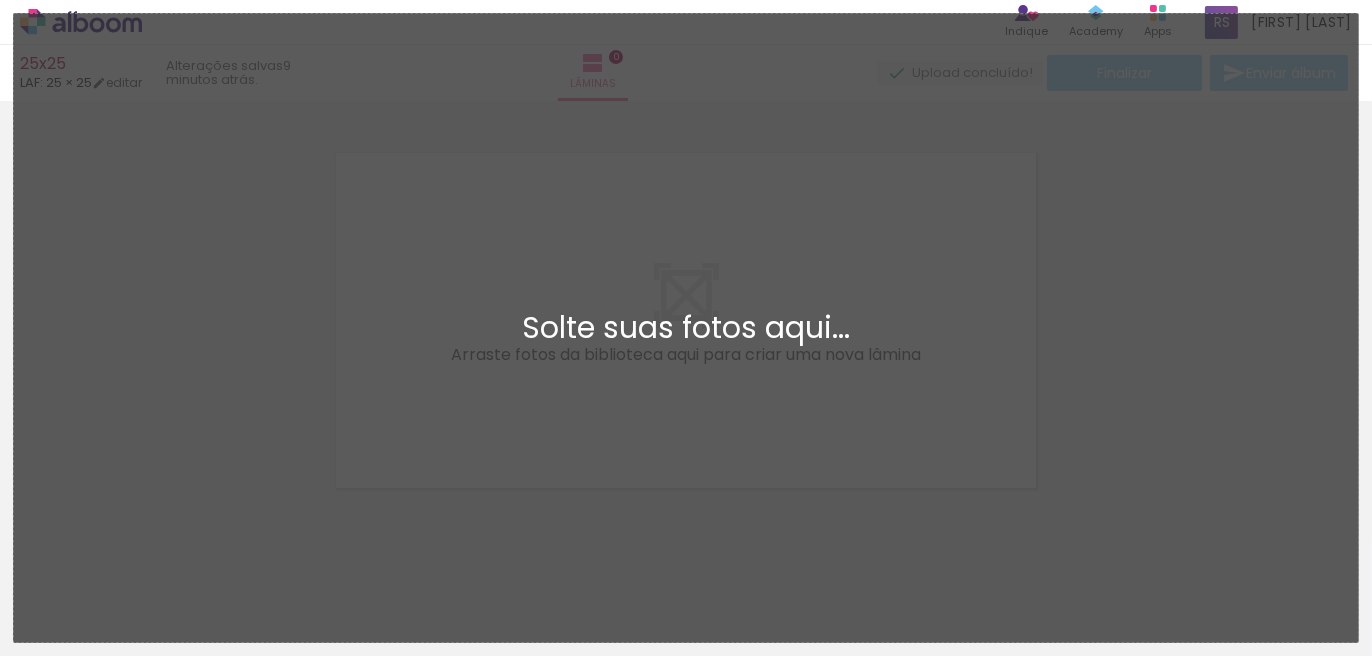 scroll, scrollTop: 25, scrollLeft: 0, axis: vertical 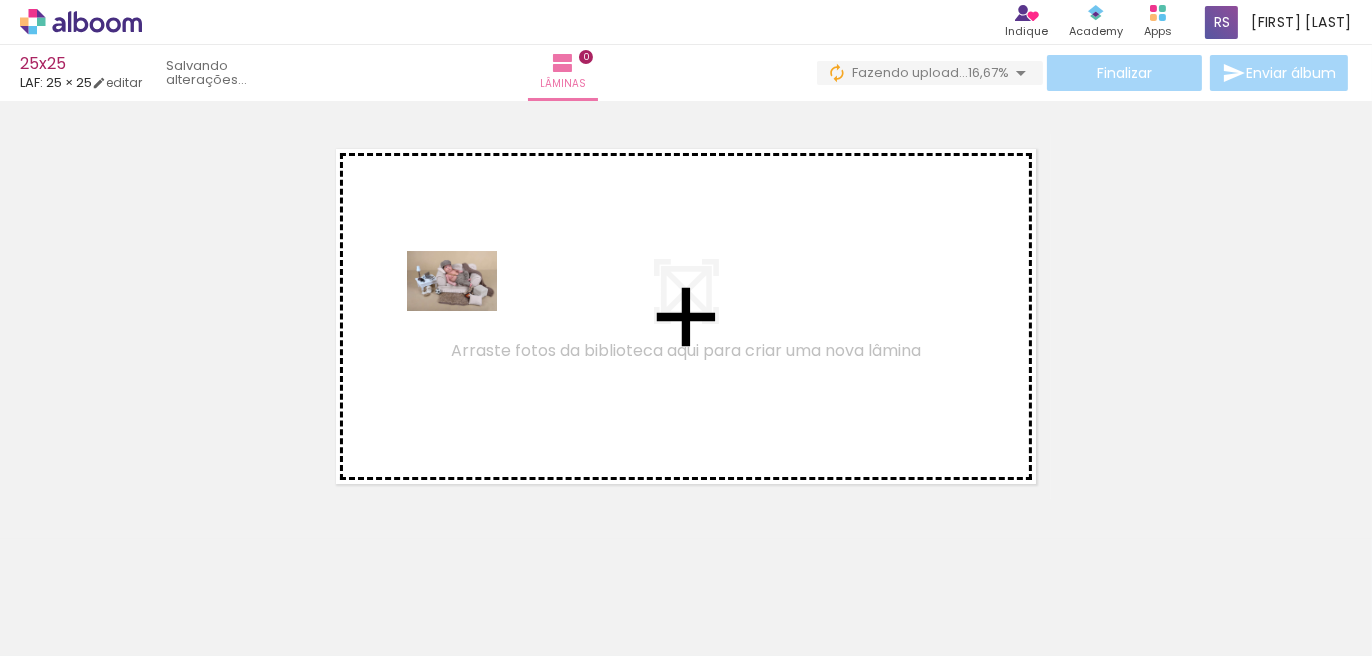 drag, startPoint x: 215, startPoint y: 598, endPoint x: 452, endPoint y: 311, distance: 372.20694 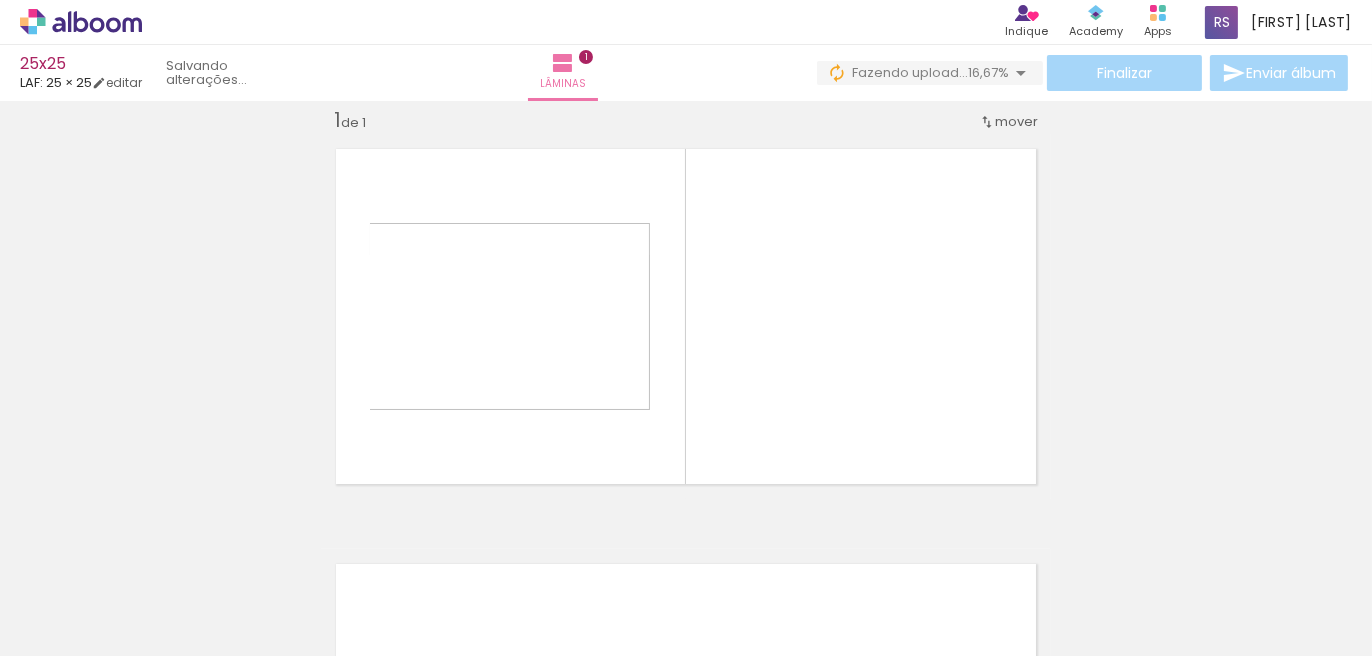 scroll, scrollTop: 25, scrollLeft: 0, axis: vertical 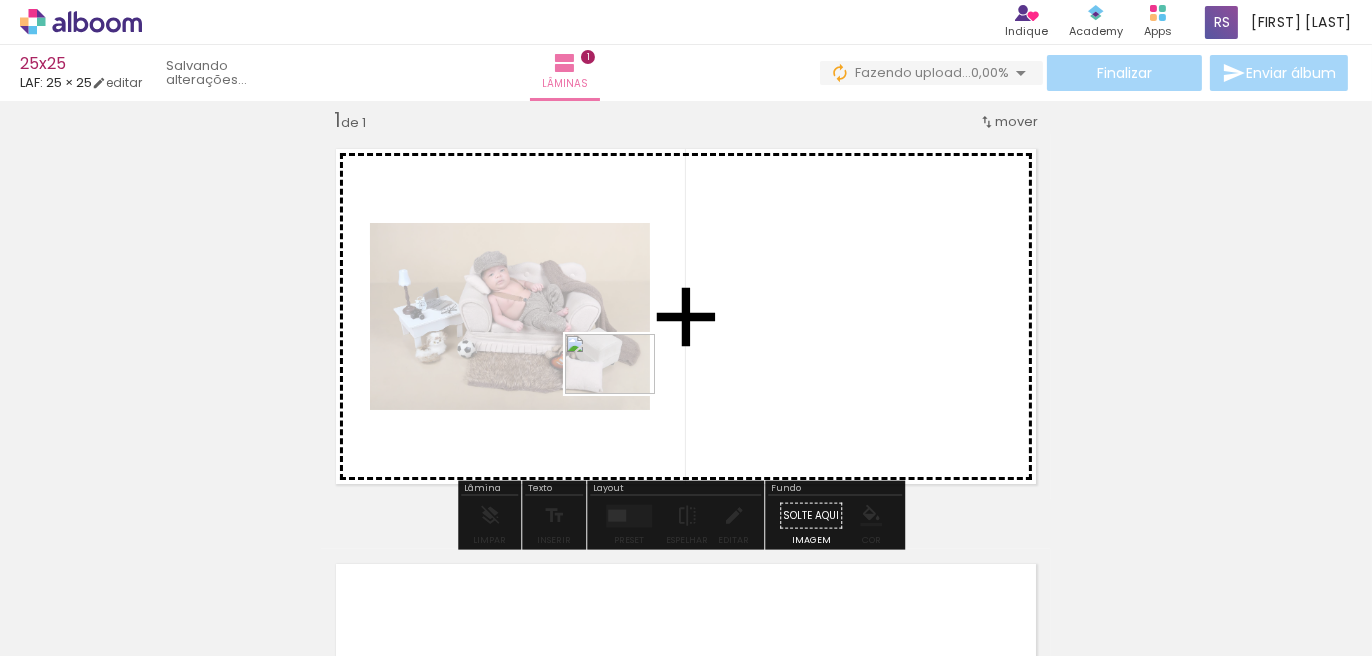 drag, startPoint x: 329, startPoint y: 609, endPoint x: 625, endPoint y: 394, distance: 365.84286 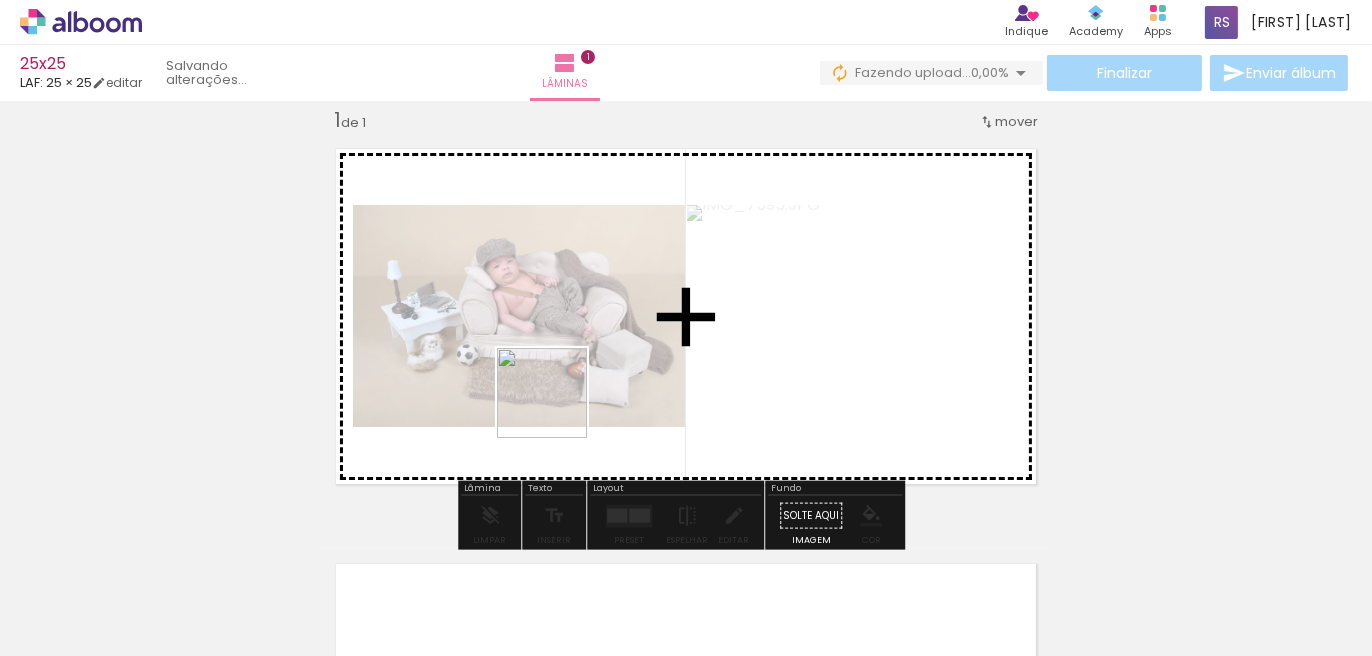 drag, startPoint x: 523, startPoint y: 447, endPoint x: 572, endPoint y: 395, distance: 71.44928 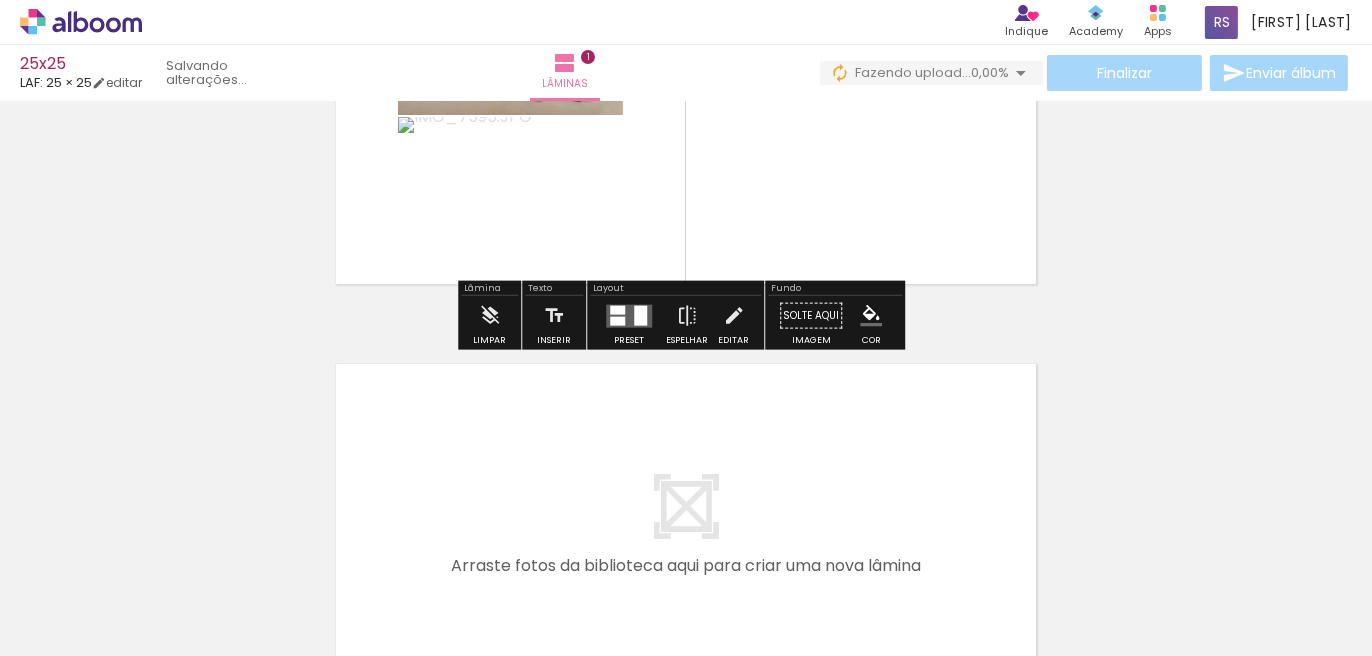 scroll, scrollTop: 25, scrollLeft: 0, axis: vertical 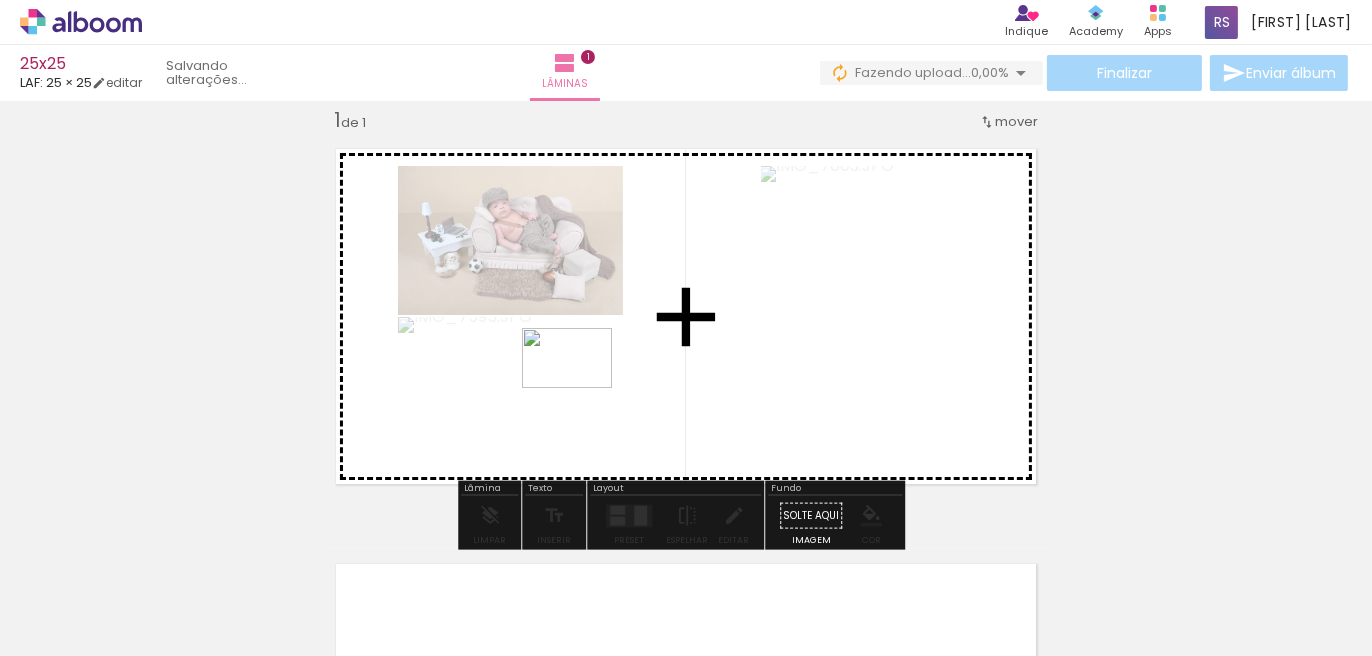 drag, startPoint x: 542, startPoint y: 609, endPoint x: 590, endPoint y: 358, distance: 255.54843 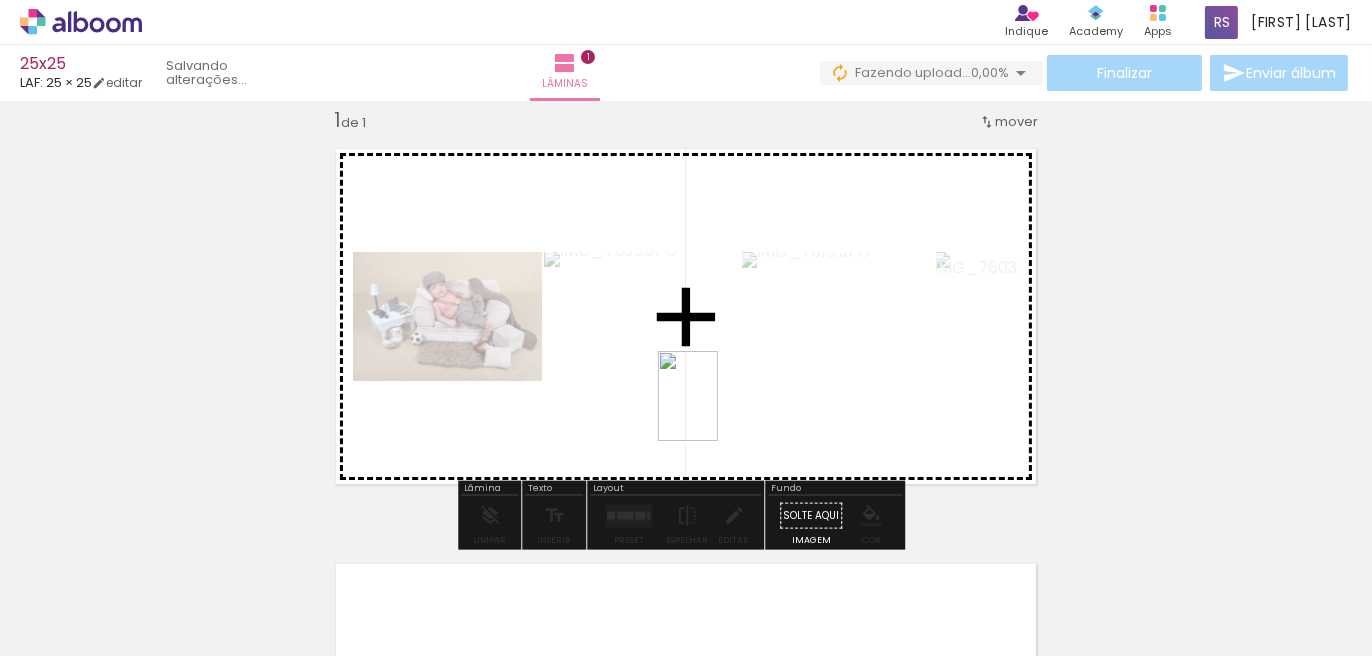 drag, startPoint x: 661, startPoint y: 594, endPoint x: 724, endPoint y: 398, distance: 205.87617 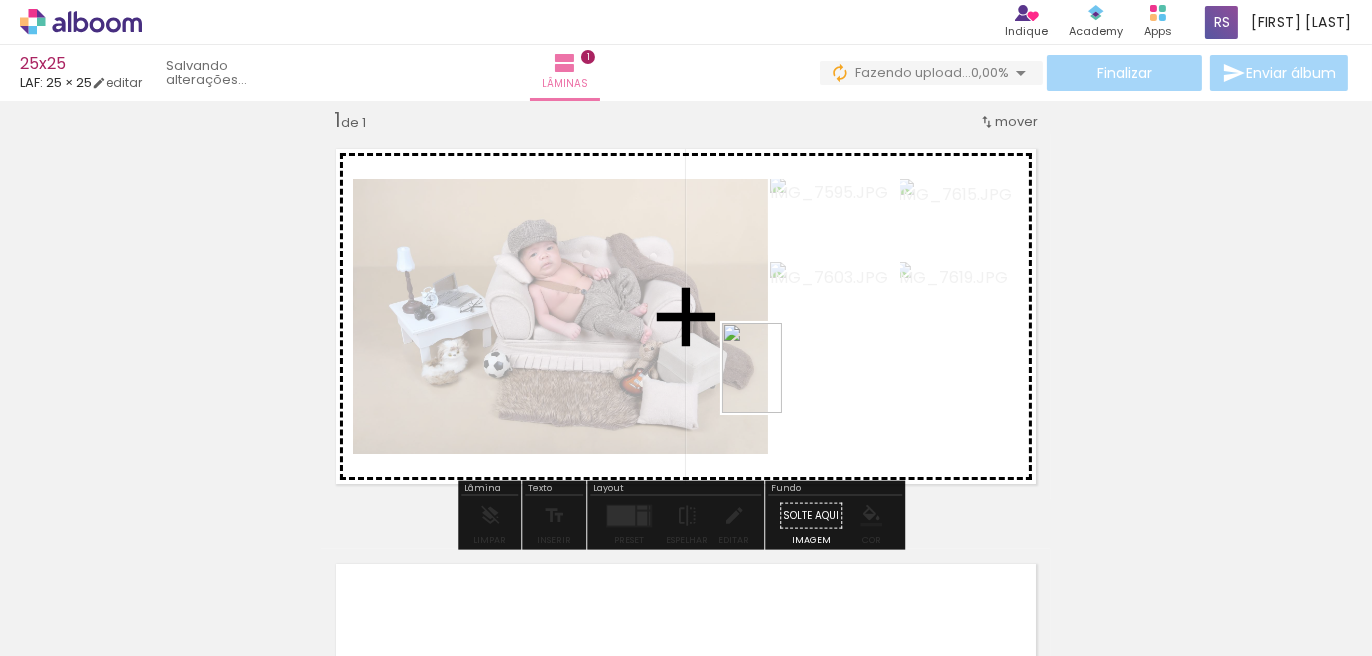 drag, startPoint x: 766, startPoint y: 578, endPoint x: 782, endPoint y: 383, distance: 195.6553 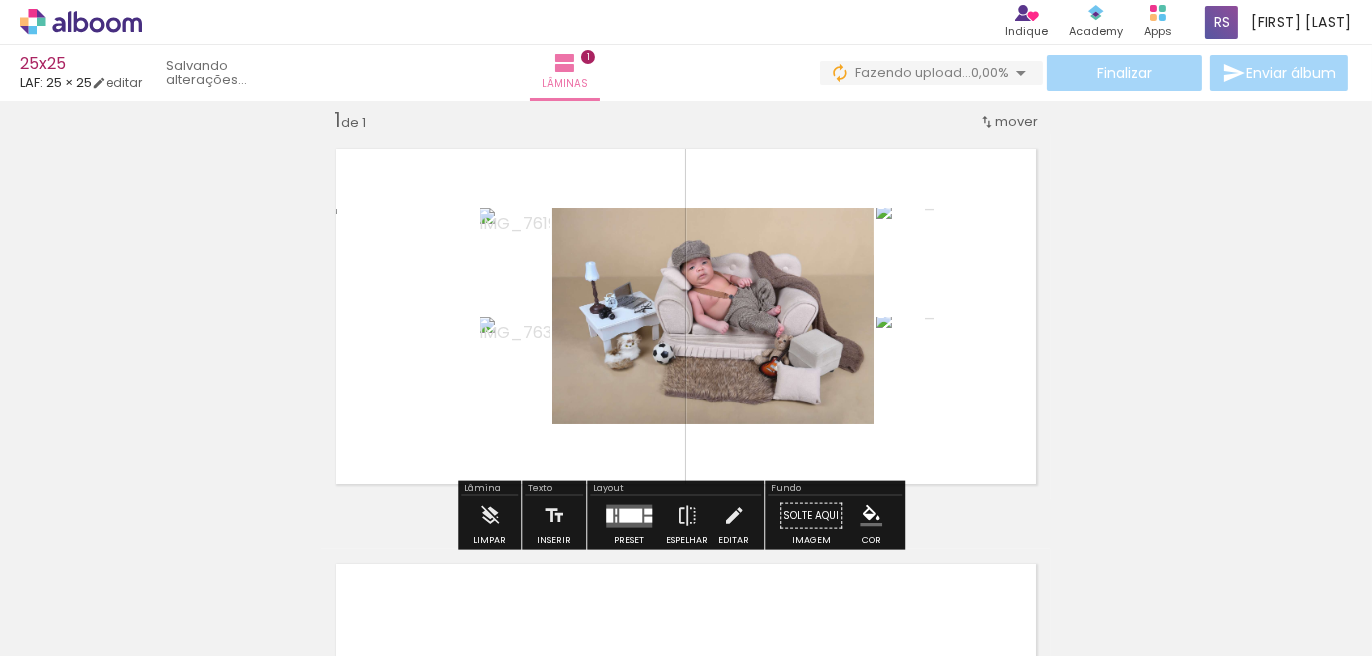 click at bounding box center (648, 519) 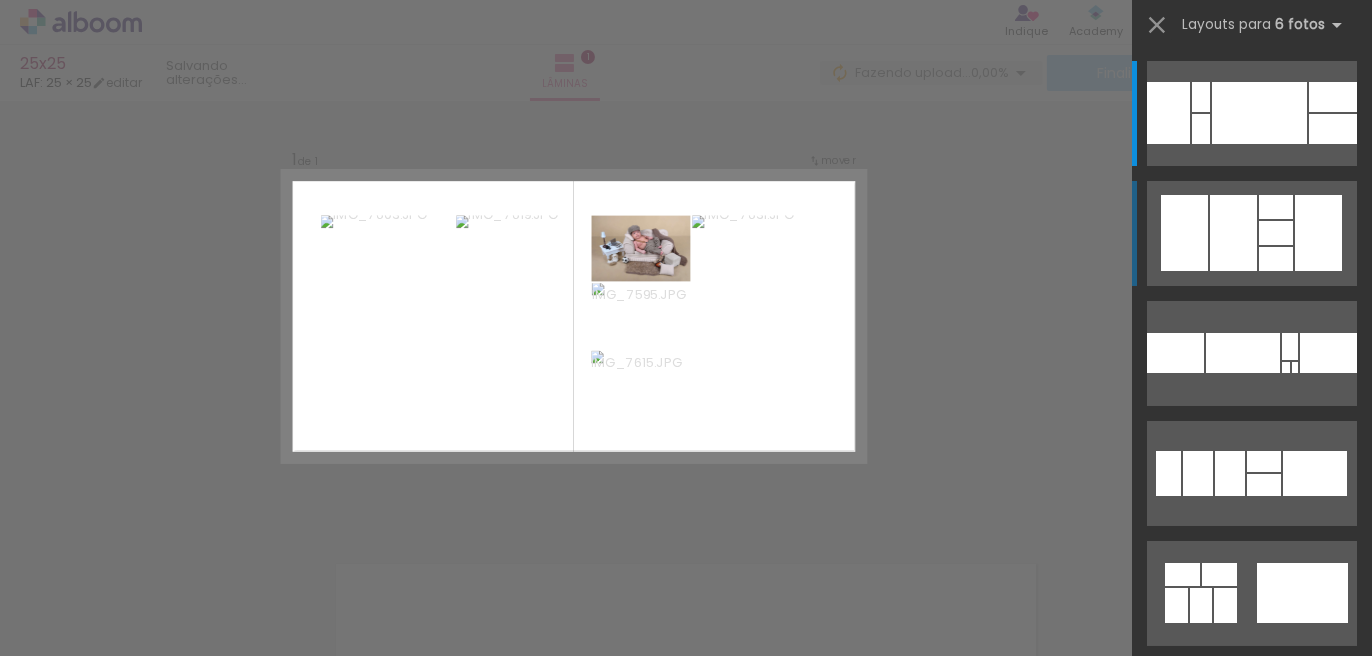 click at bounding box center [1252, 113] 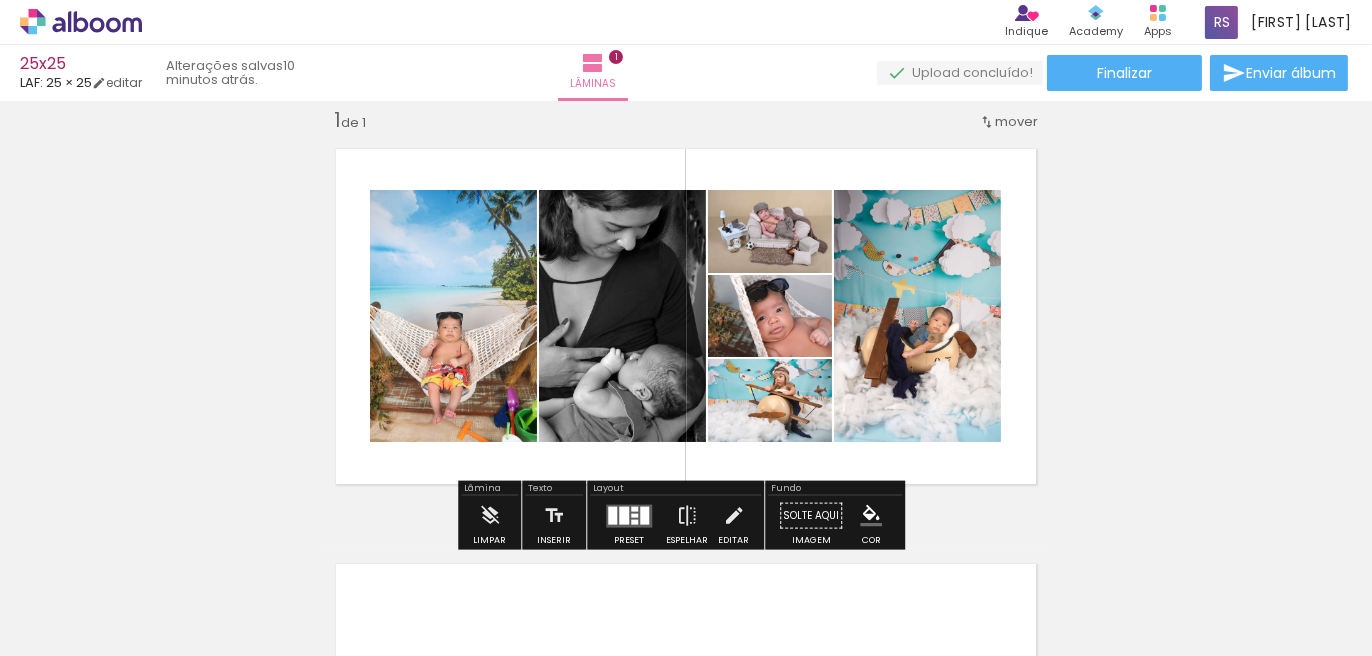click at bounding box center (634, 508) 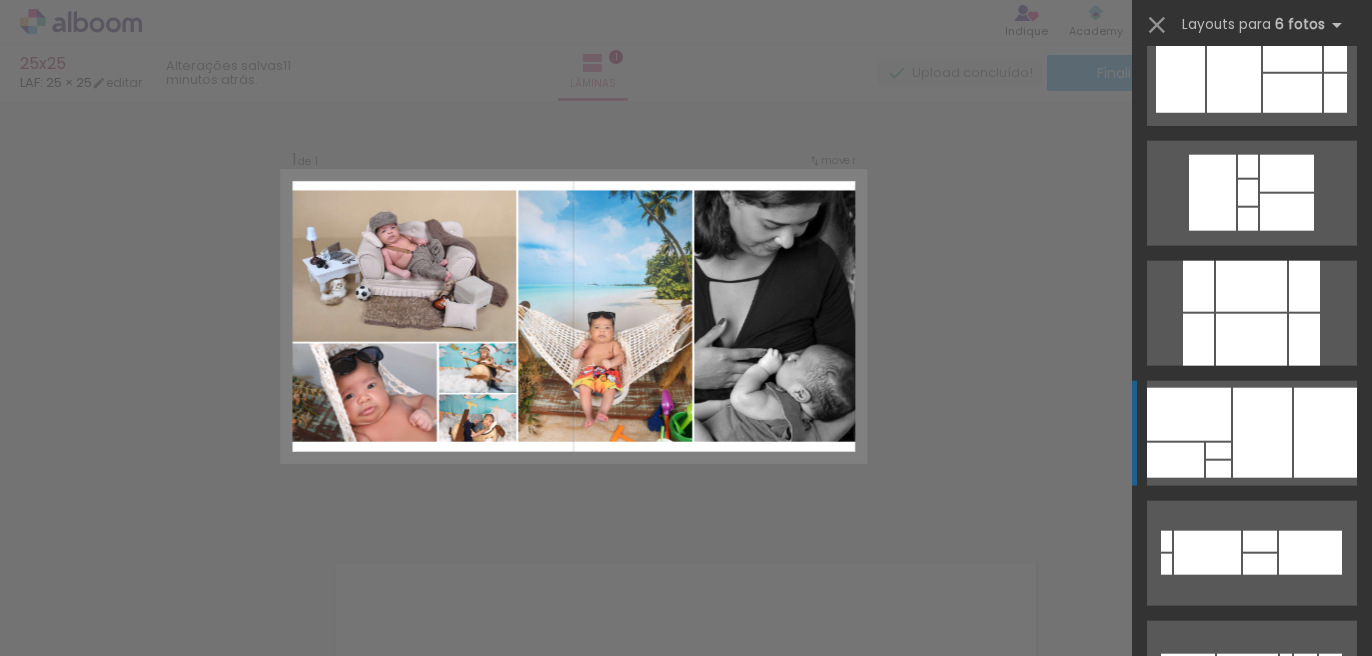 scroll, scrollTop: 12920, scrollLeft: 0, axis: vertical 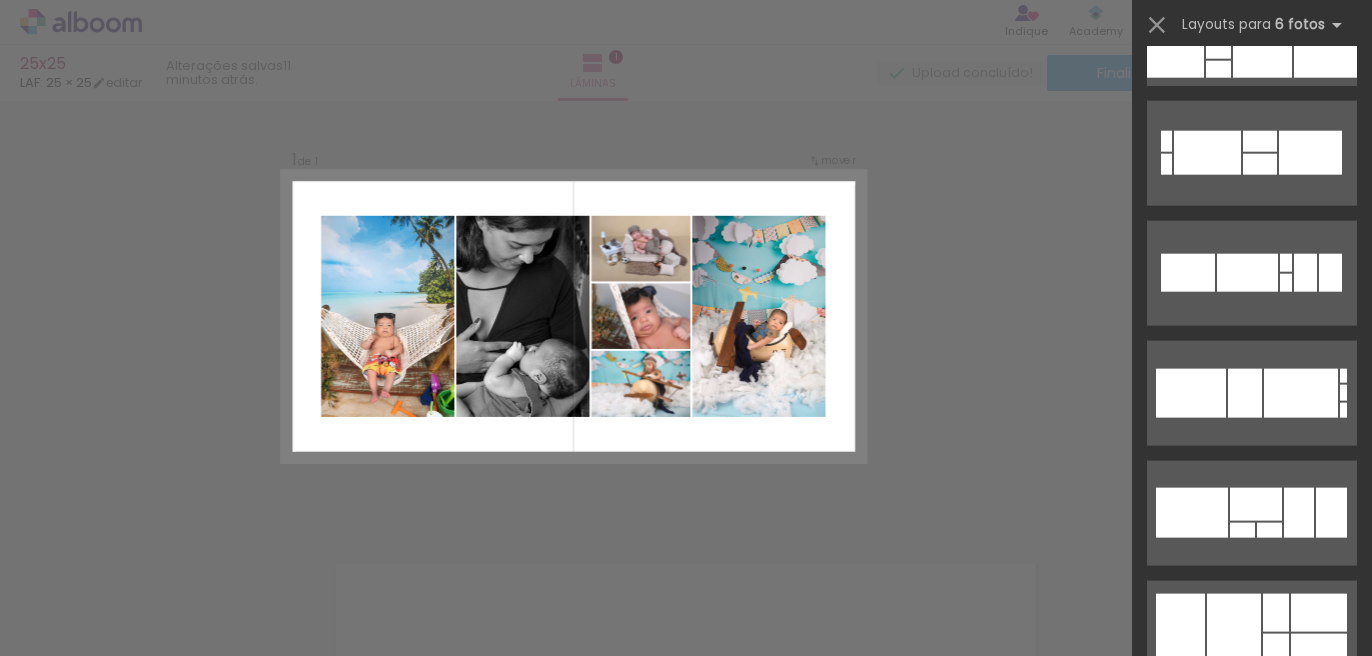 click 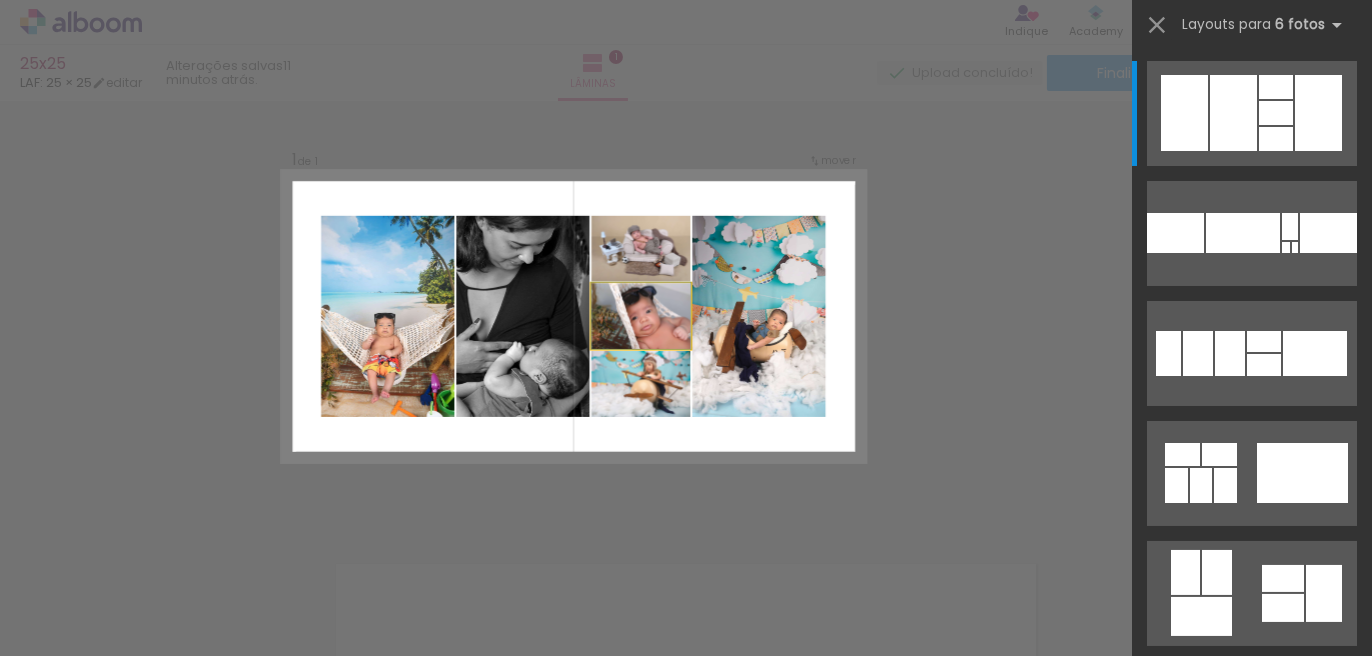 click 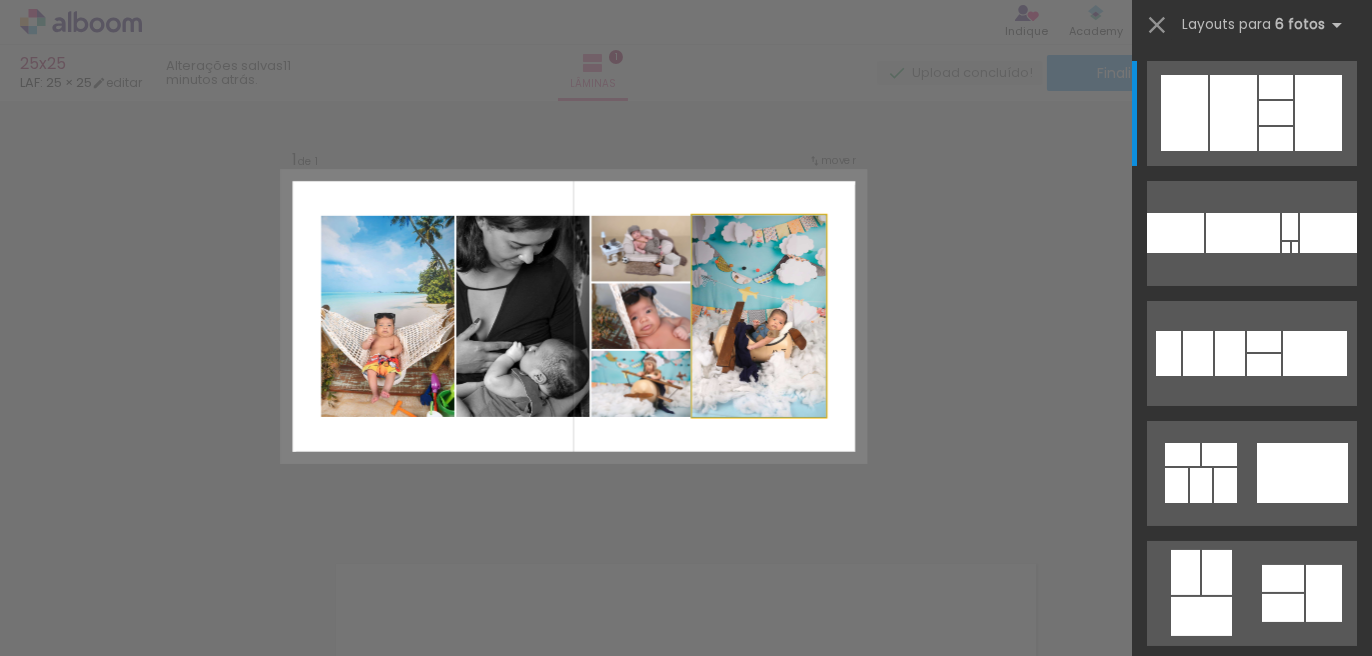 click 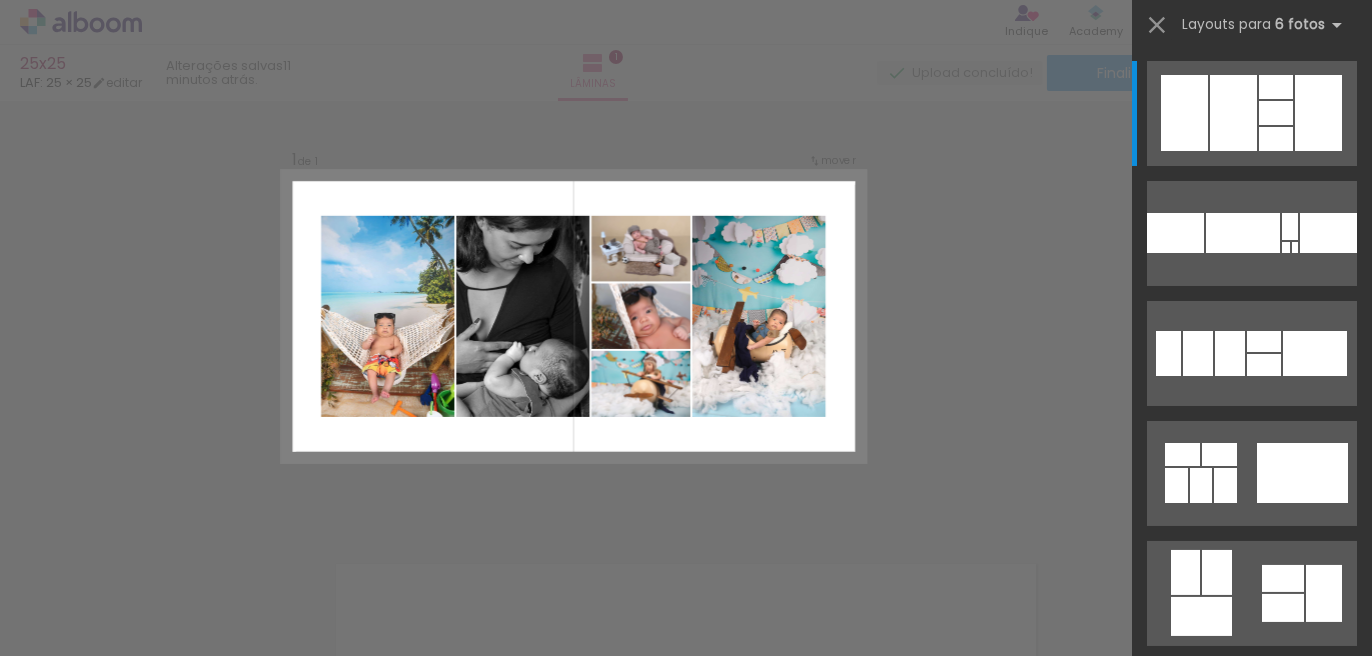 click at bounding box center (156, 548) 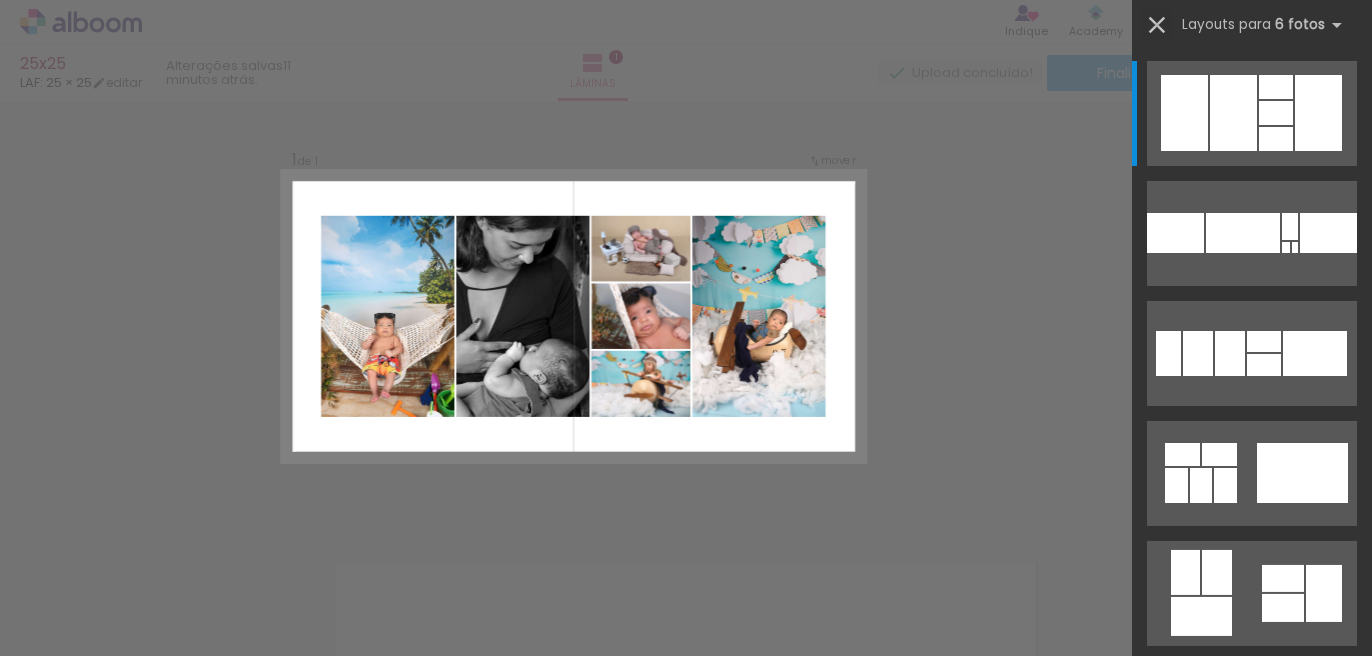 click at bounding box center (1157, 25) 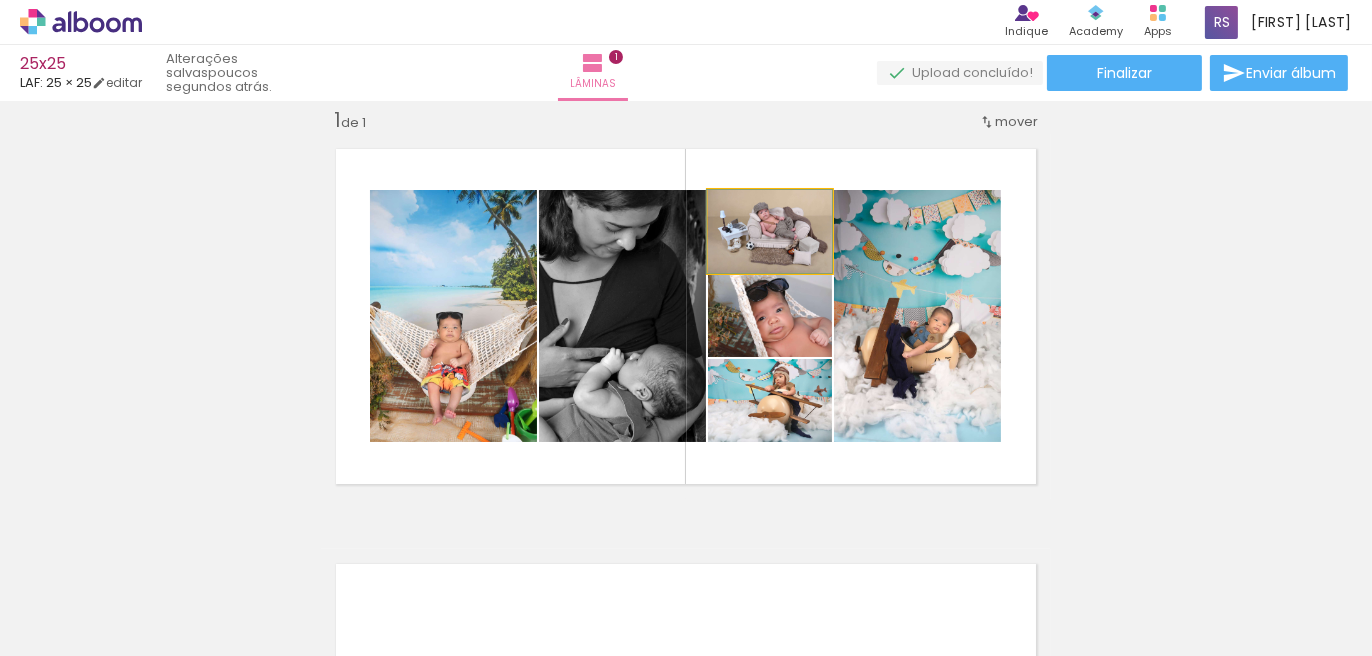 click 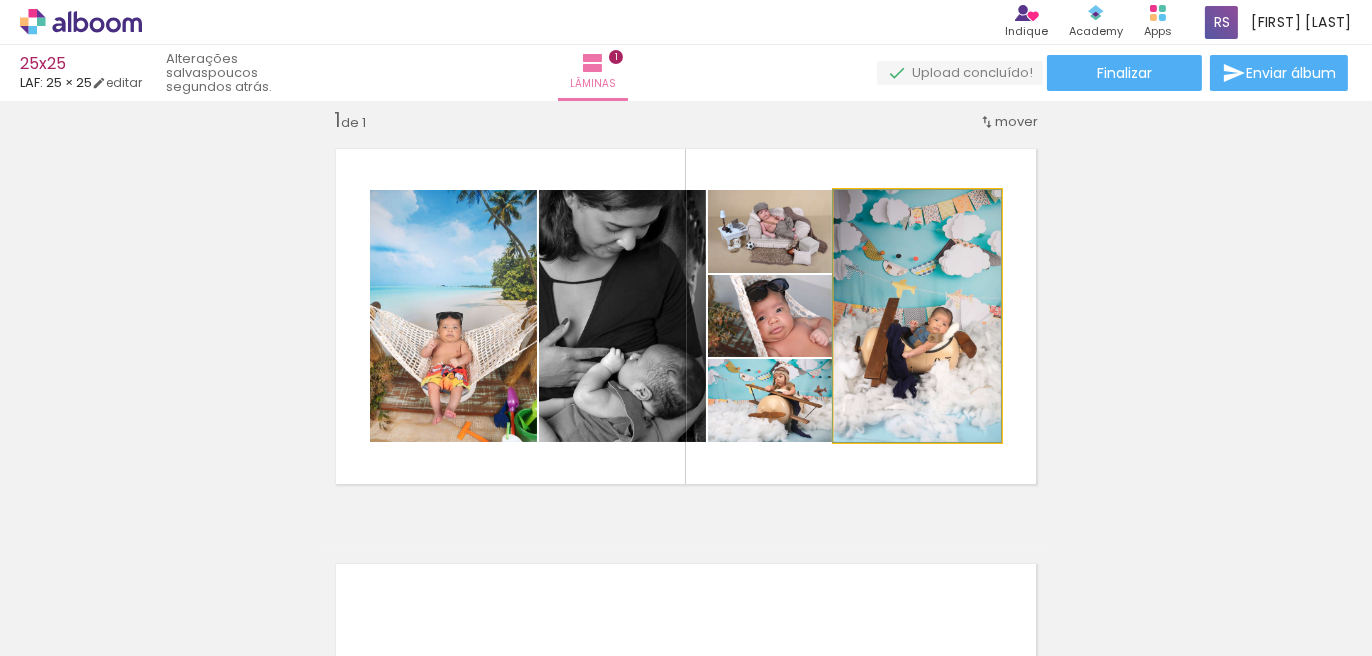 click 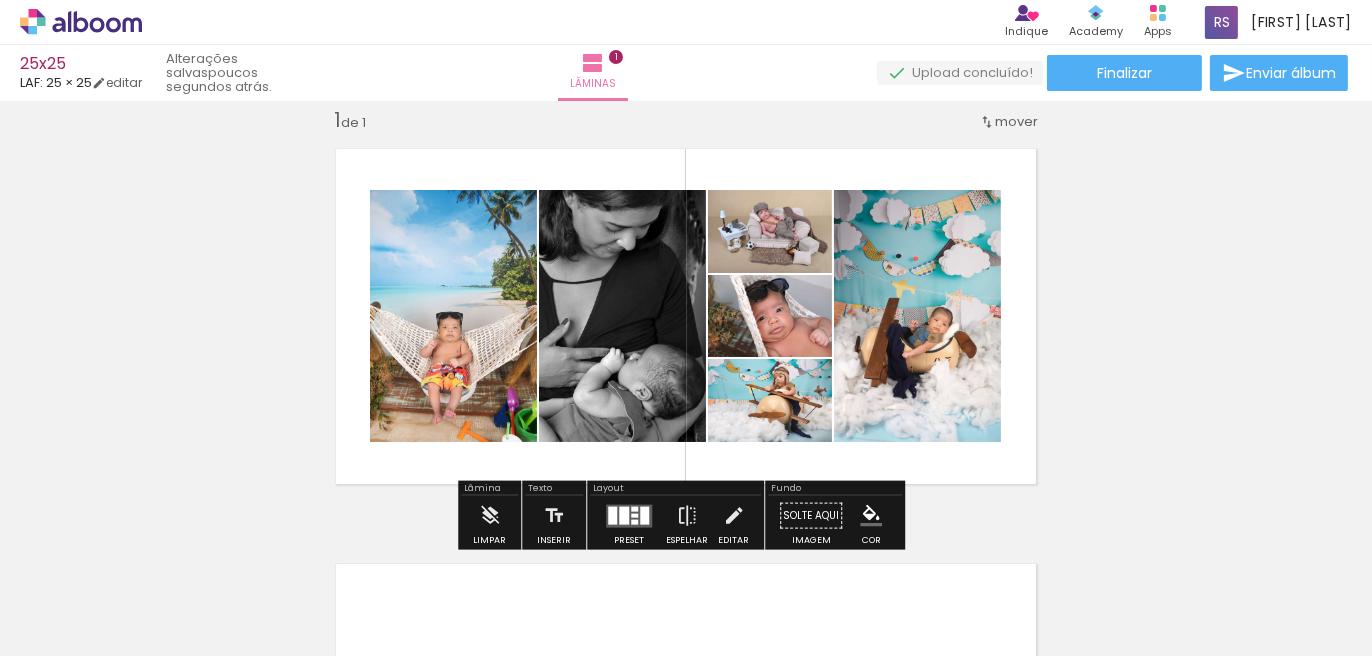 click 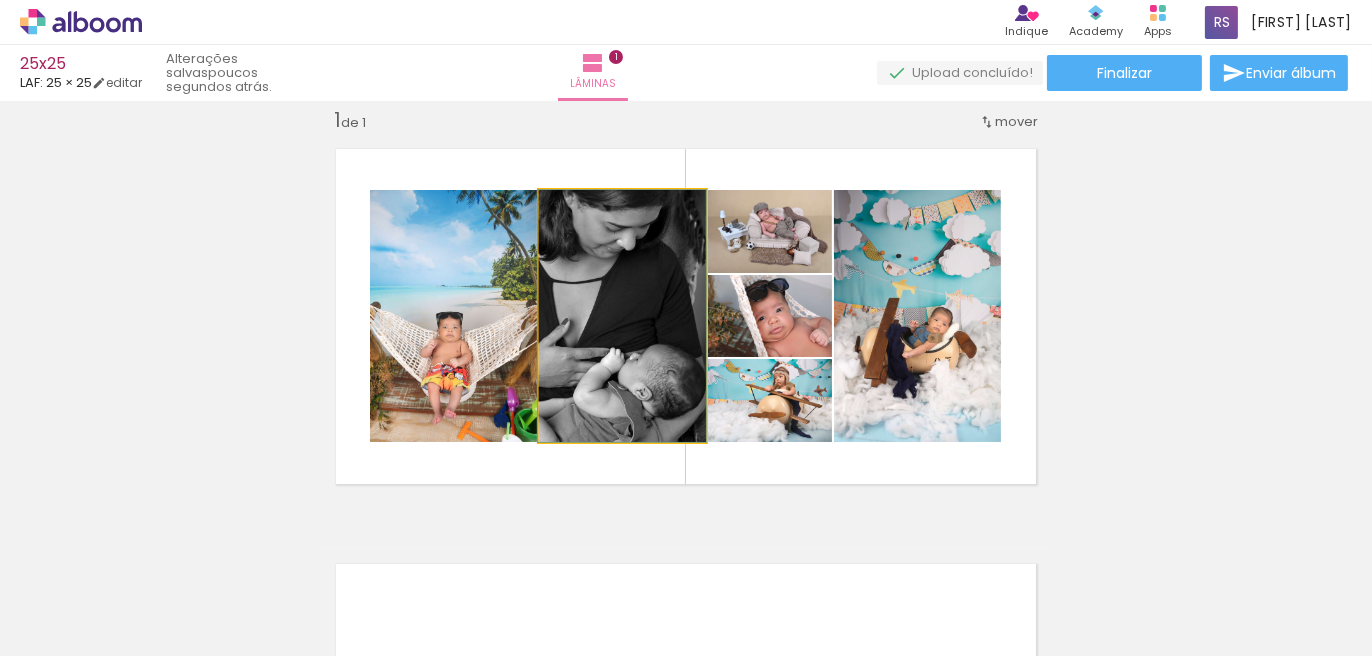 click 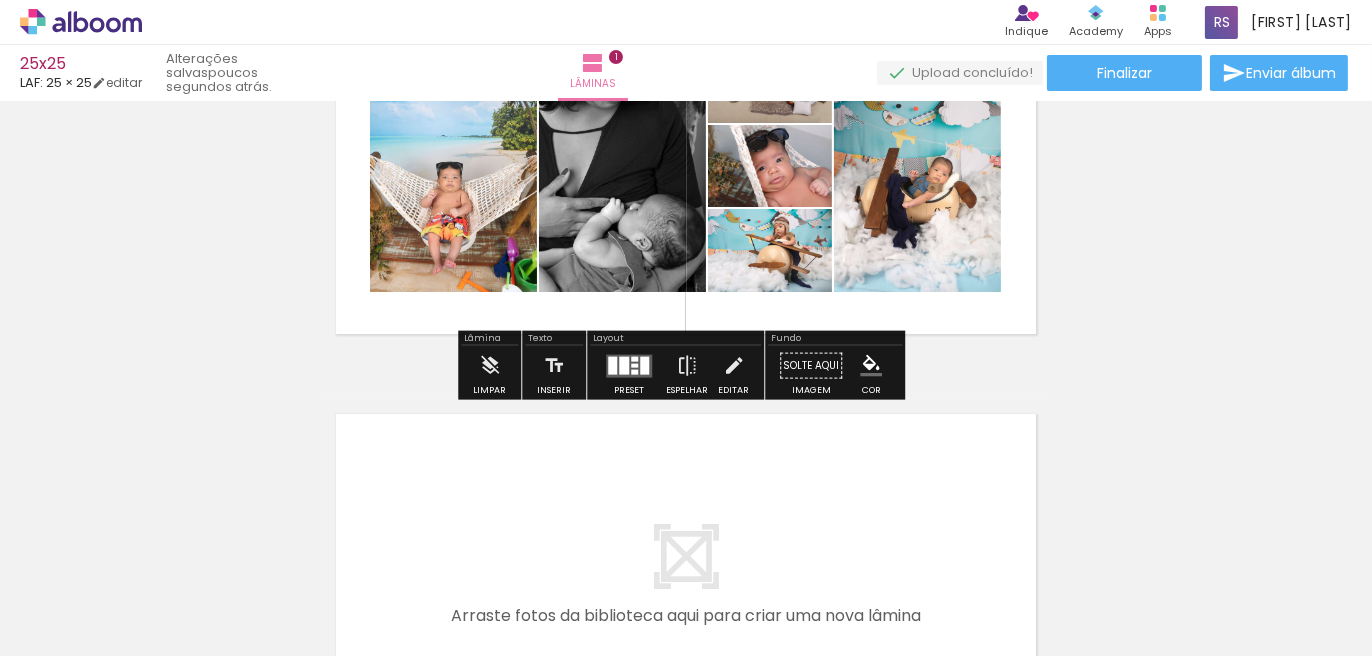 scroll, scrollTop: 200, scrollLeft: 0, axis: vertical 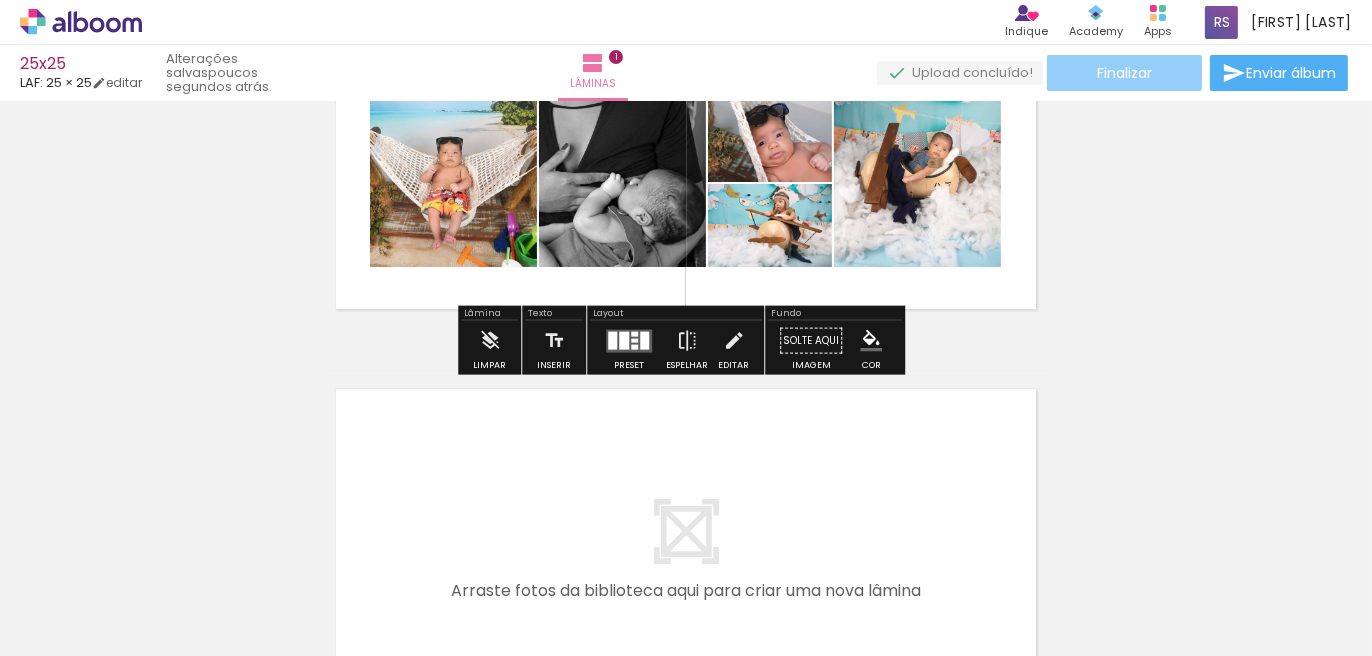 click on "Finalizar" 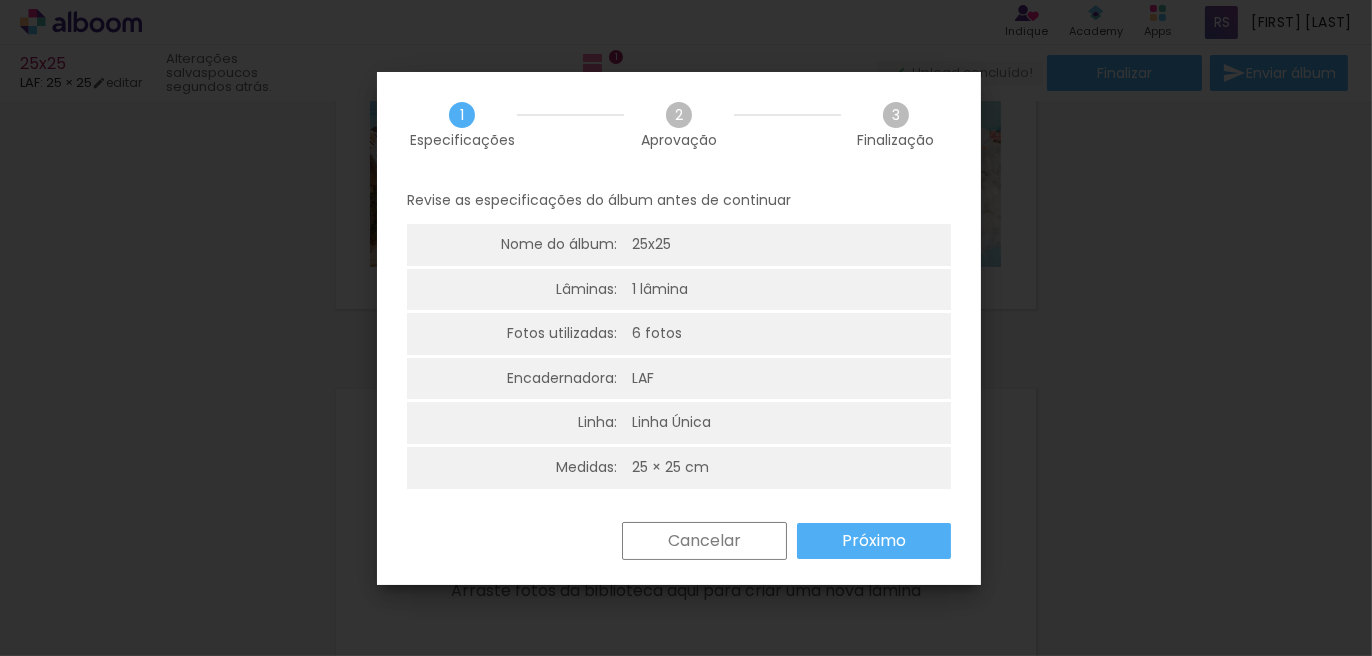 click on "Próximo" at bounding box center (874, 541) 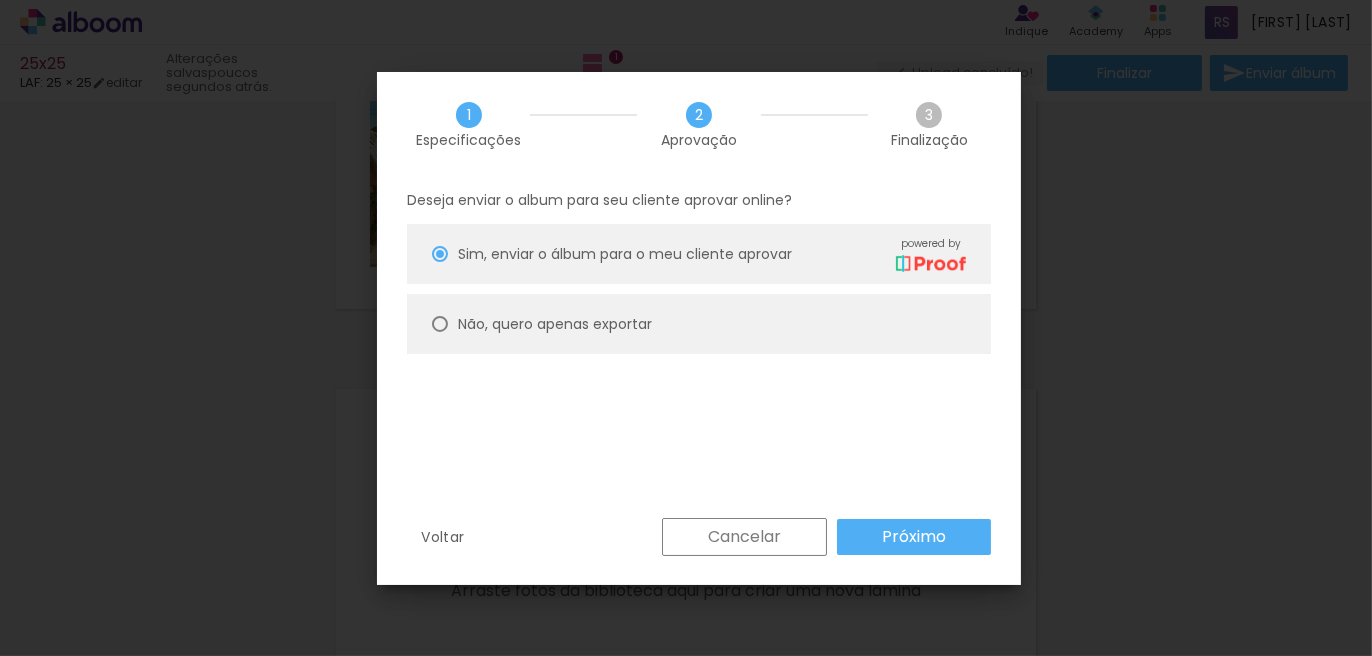 click on "Não, quero apenas exportar" at bounding box center (0, 0) 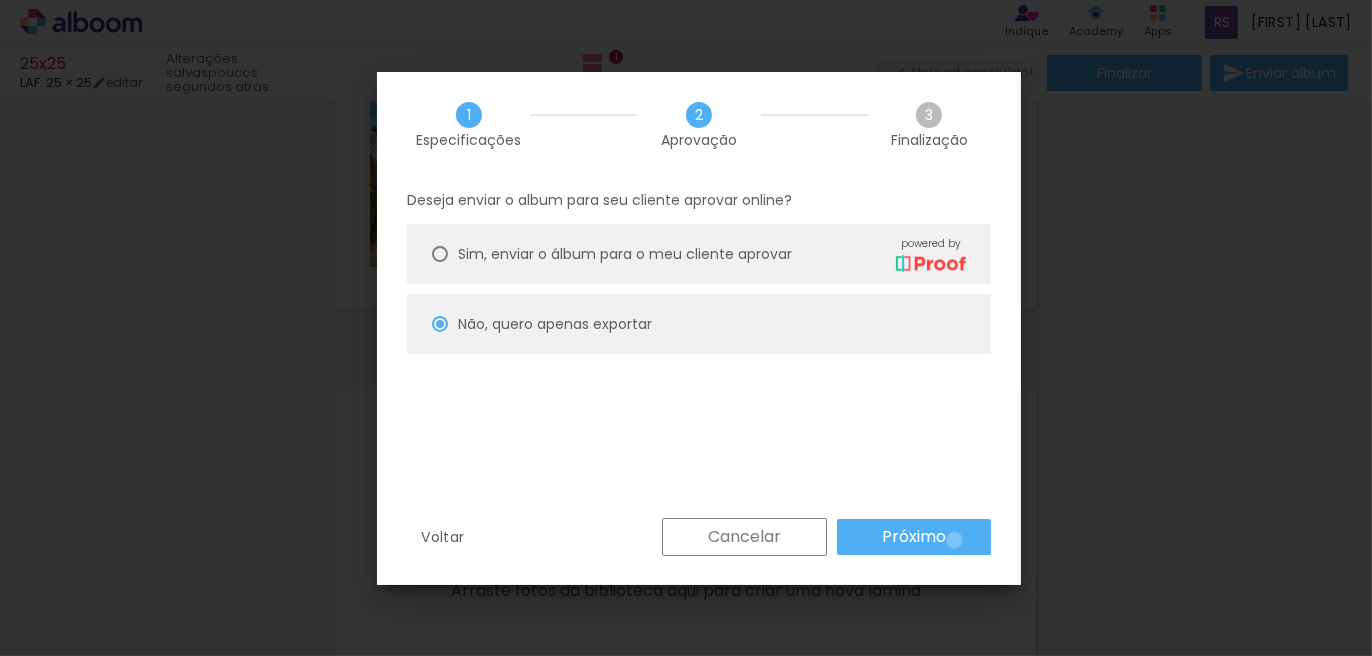 click on "Próximo" at bounding box center (914, 537) 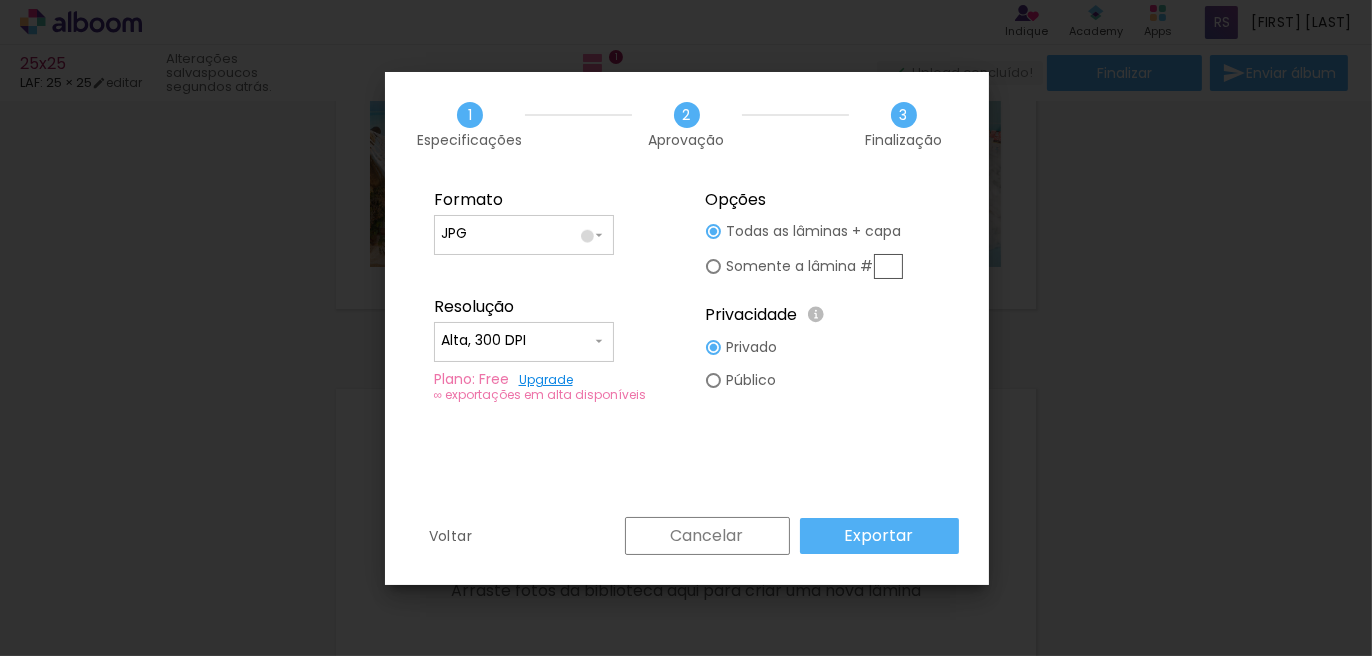 click on "JPG" at bounding box center (516, 234) 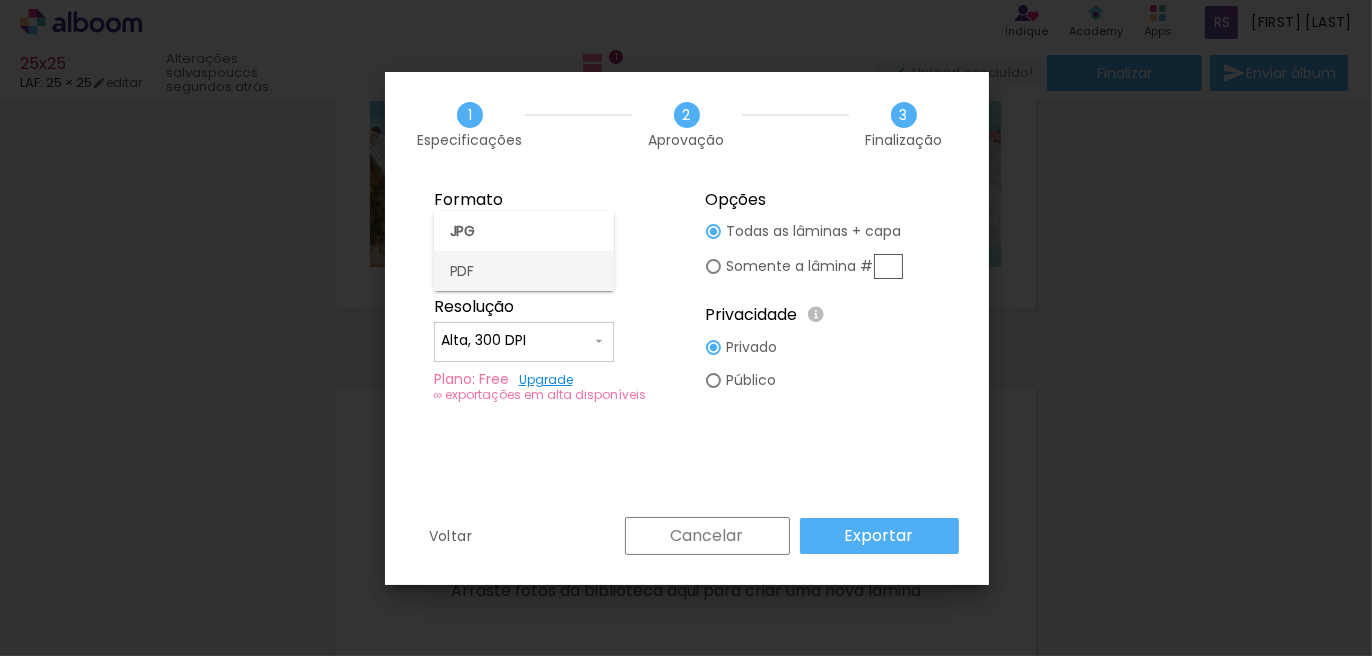 click on "PDF" at bounding box center (524, 271) 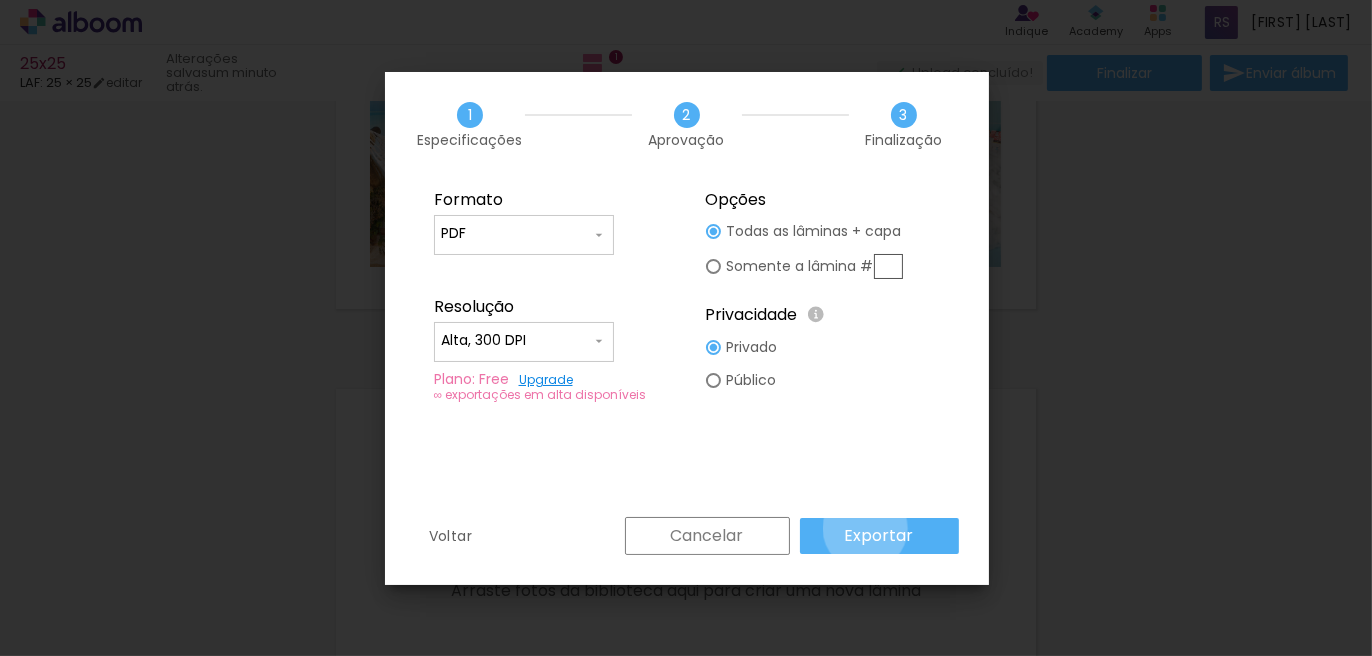 click on "Exportar" at bounding box center (0, 0) 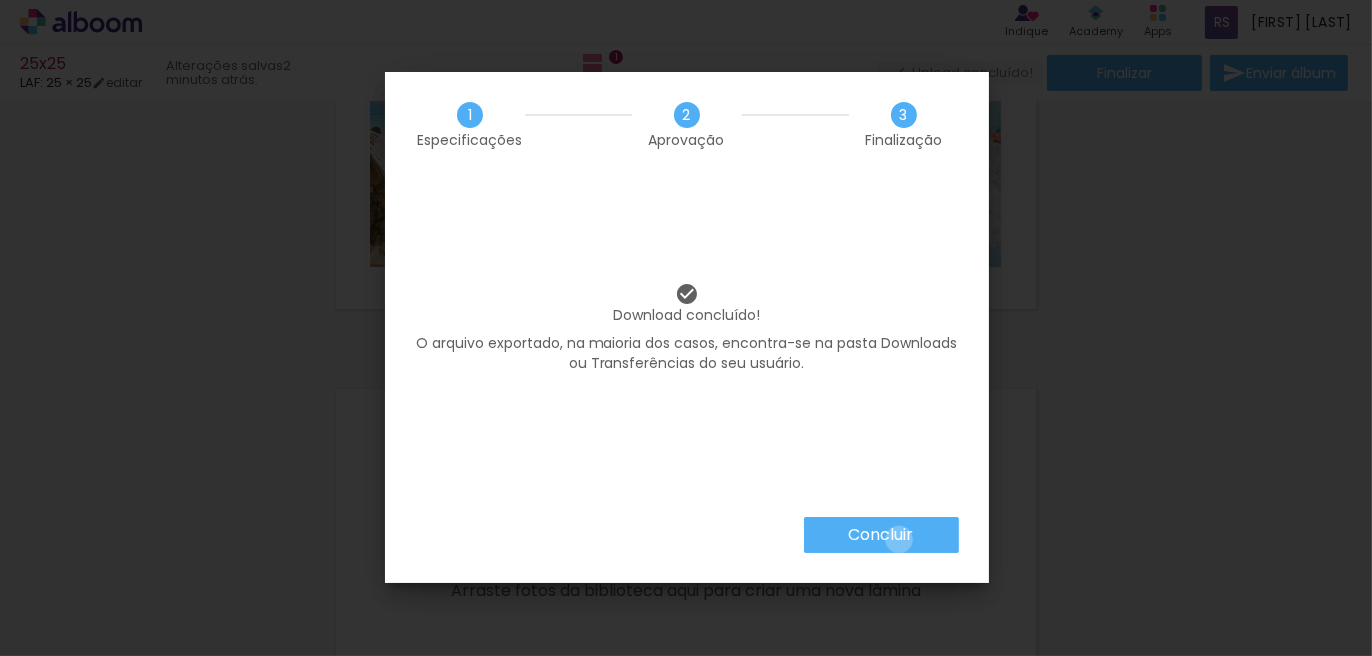 click on "Concluir" at bounding box center (0, 0) 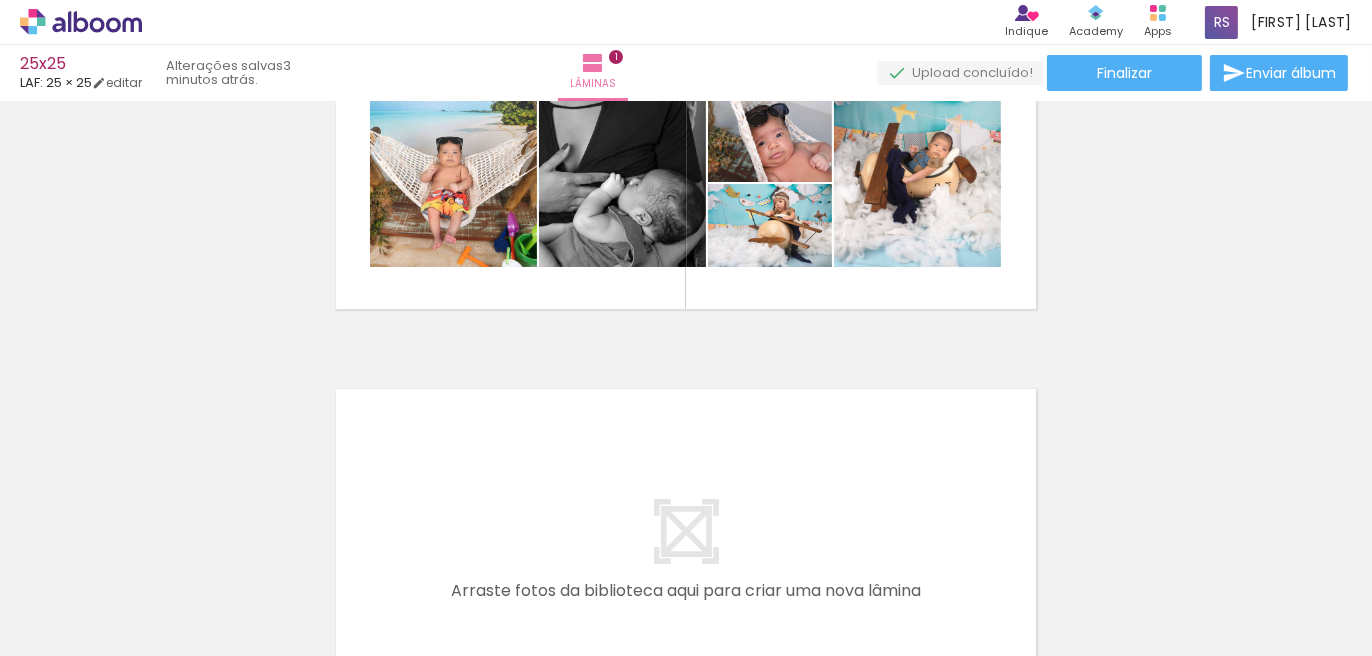 scroll, scrollTop: 0, scrollLeft: 0, axis: both 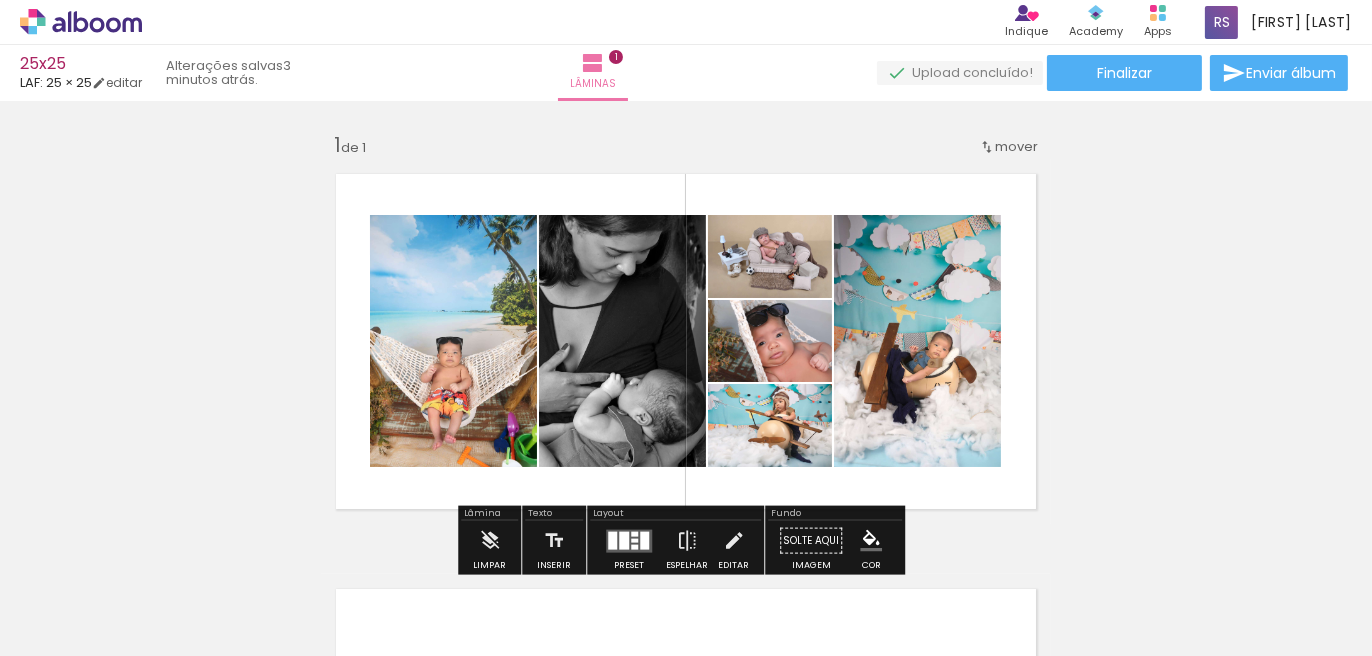 click at bounding box center (772, 267) 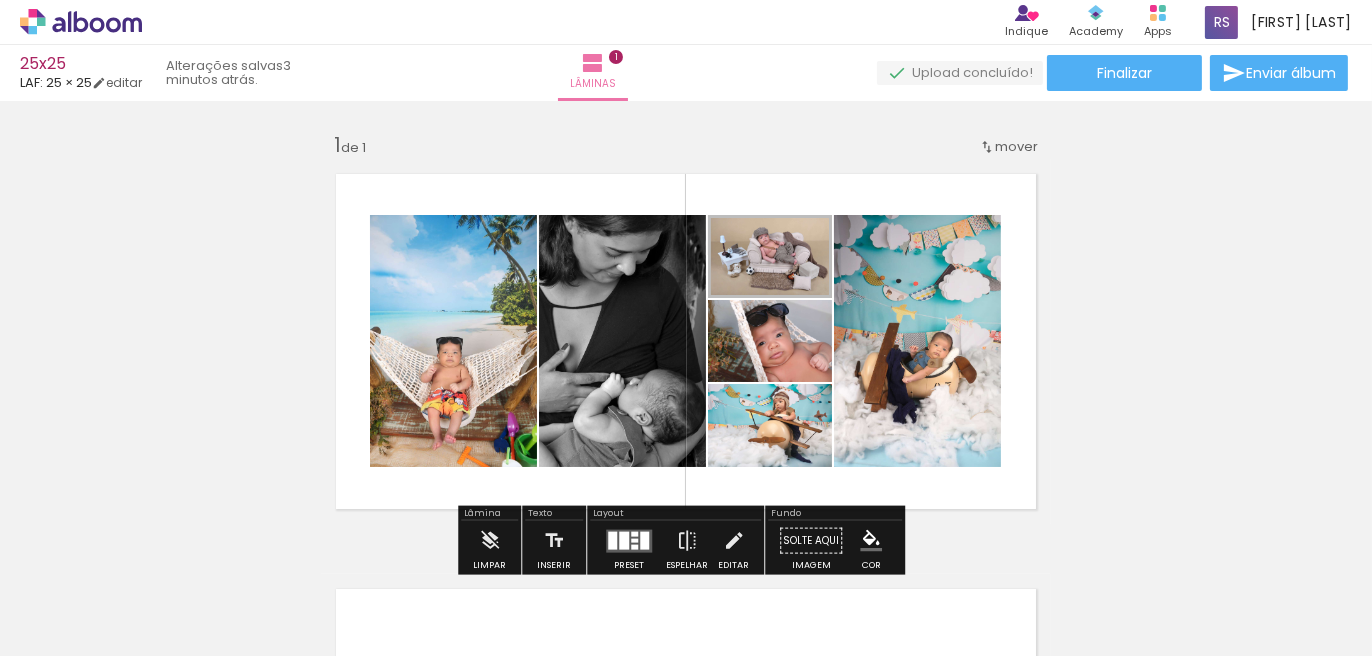 click at bounding box center (774, 394) 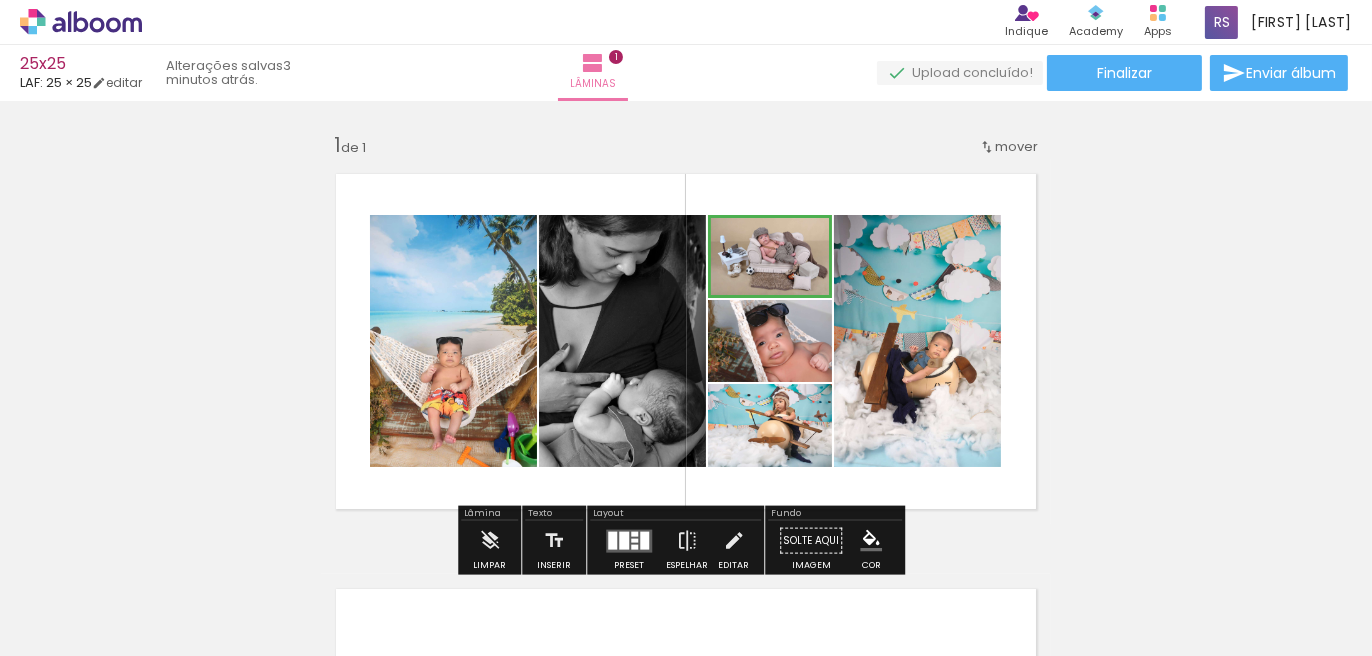 click at bounding box center (0, 0) 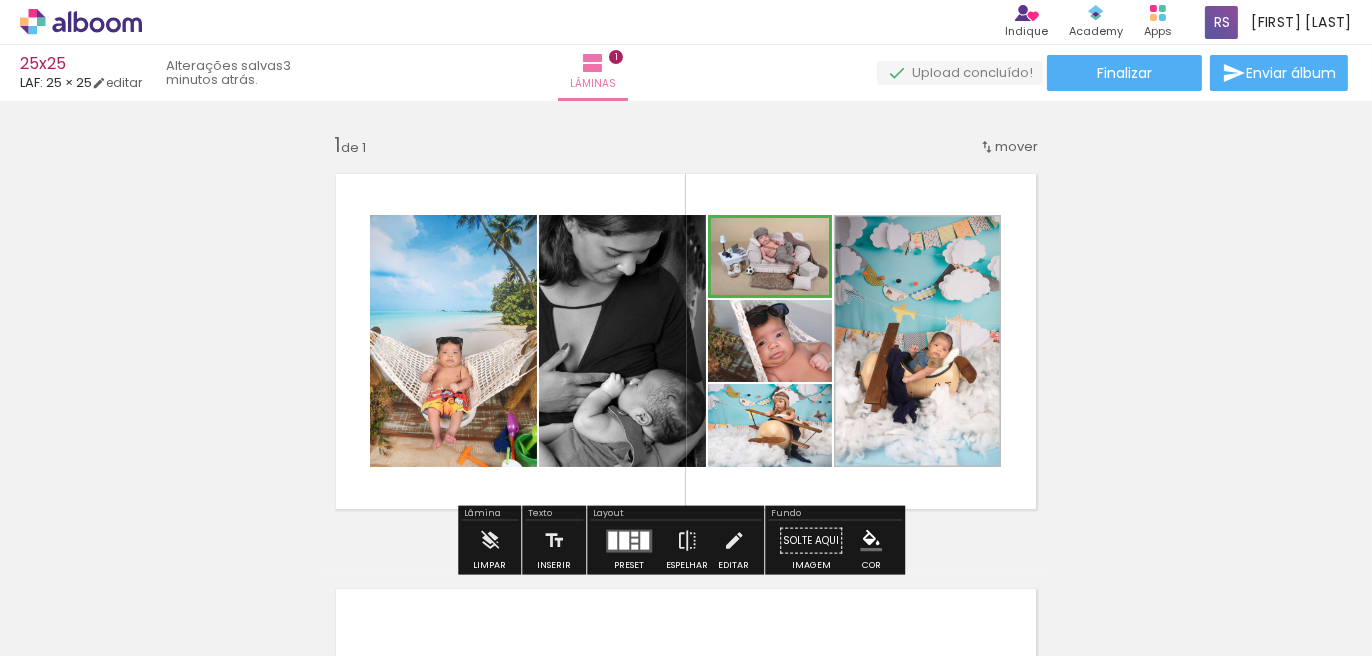 click at bounding box center [0, 0] 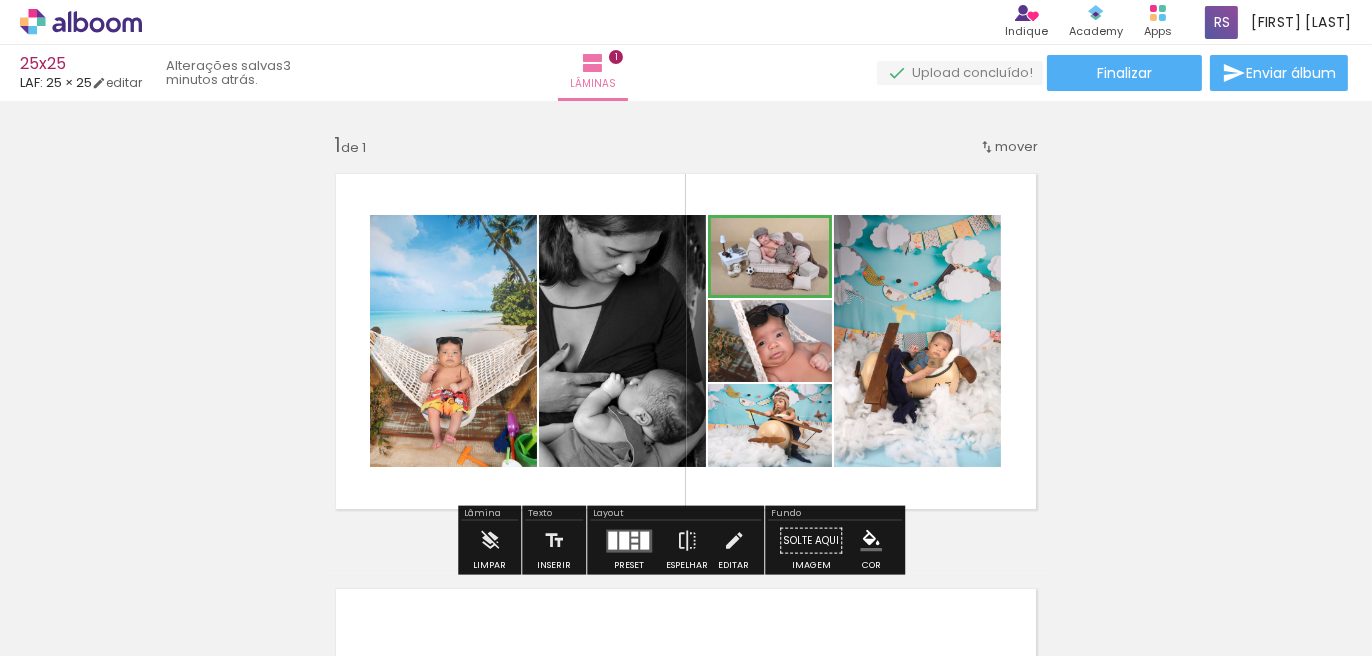 click at bounding box center (0, 0) 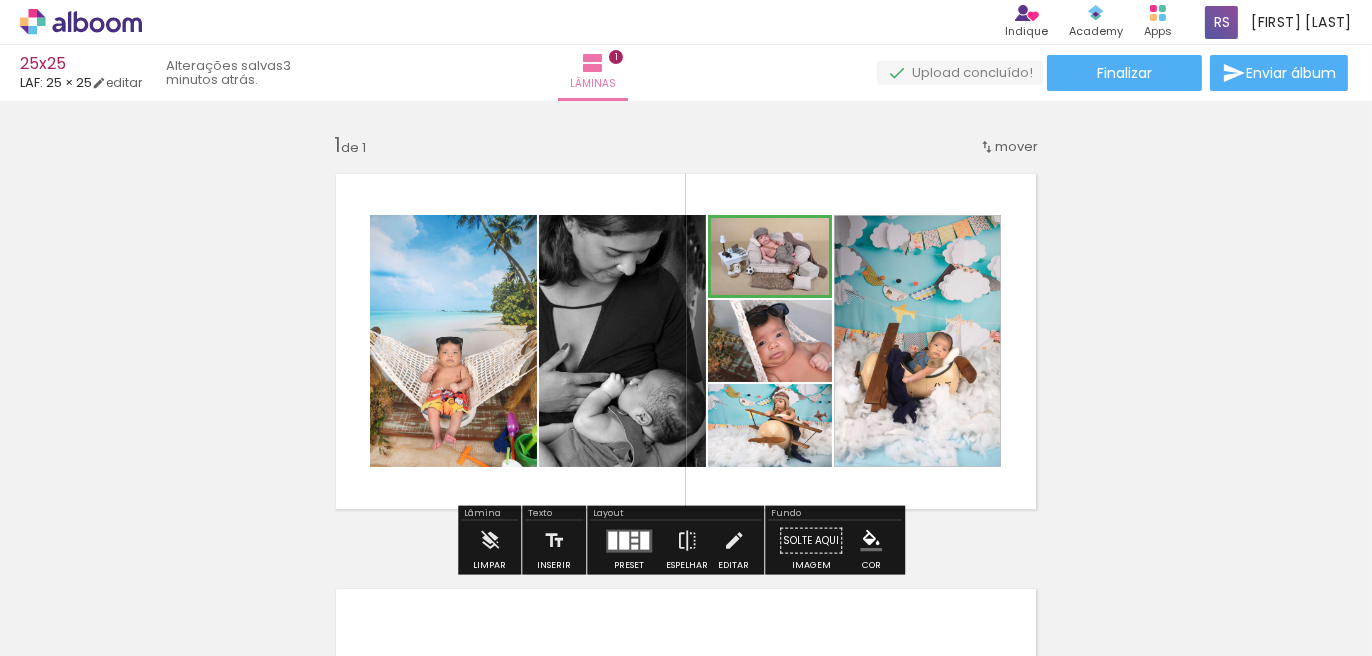 click at bounding box center (779, 236) 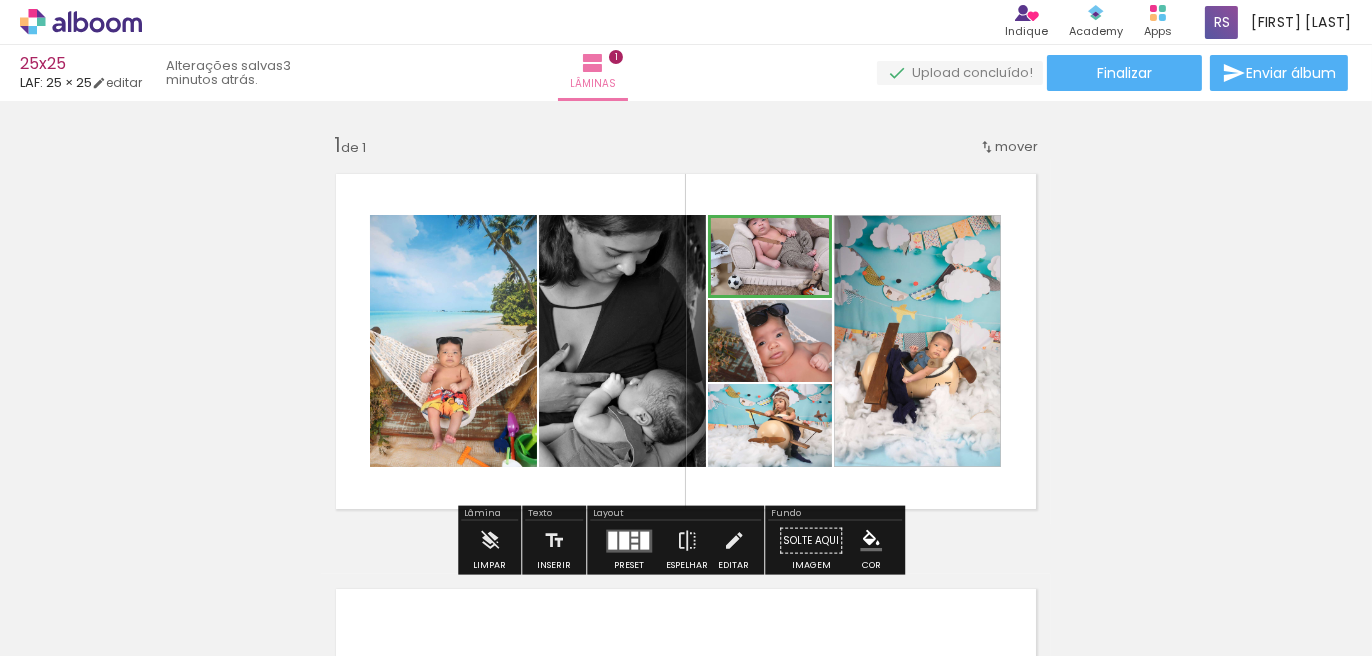 click at bounding box center (772, 328) 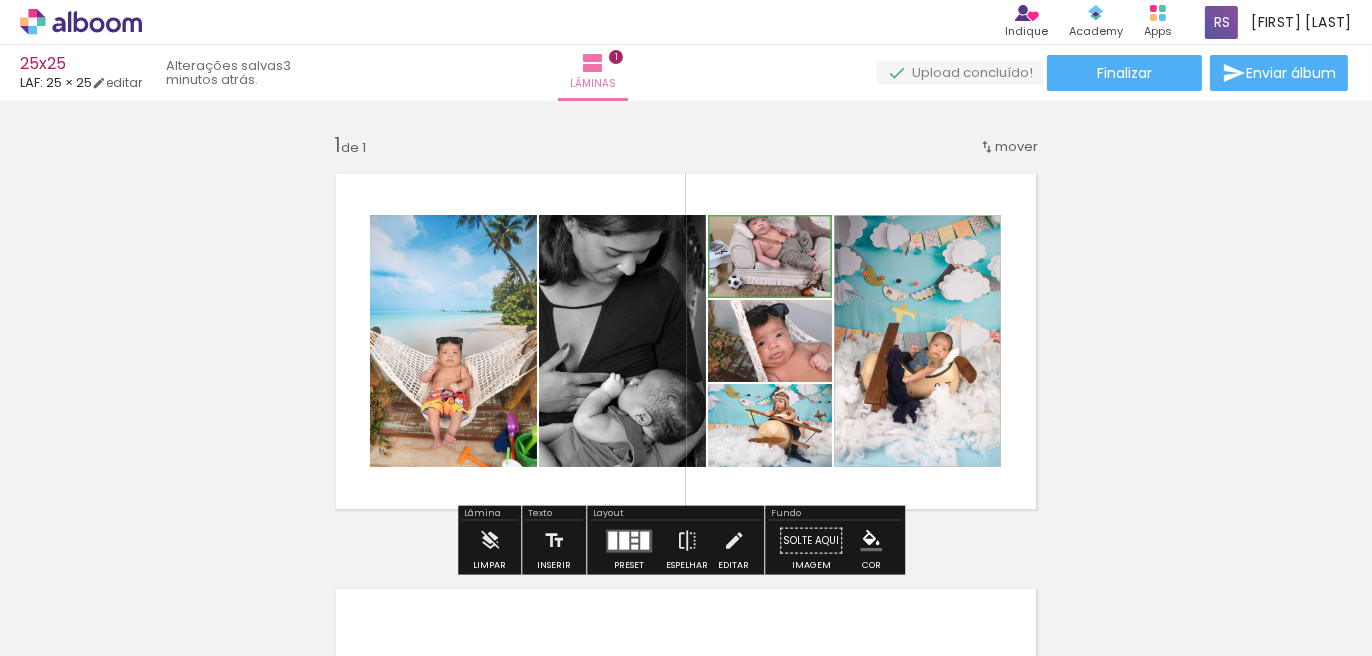click at bounding box center (772, 328) 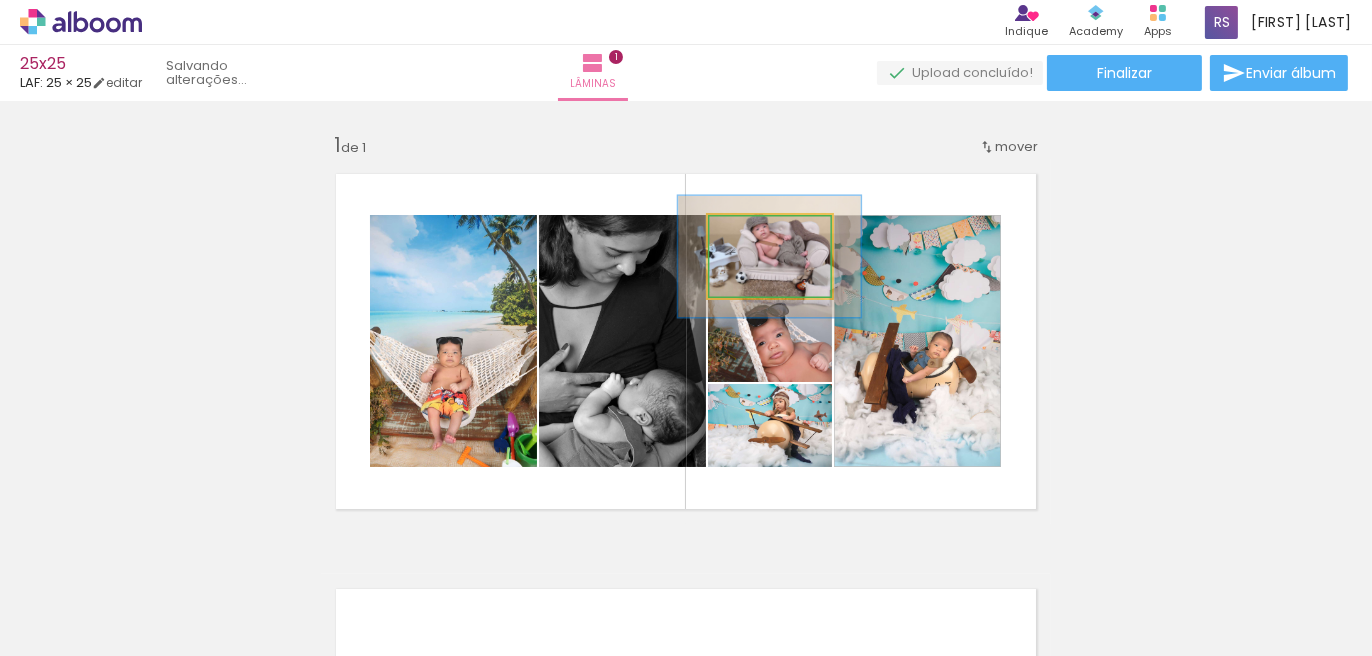 click at bounding box center [779, 236] 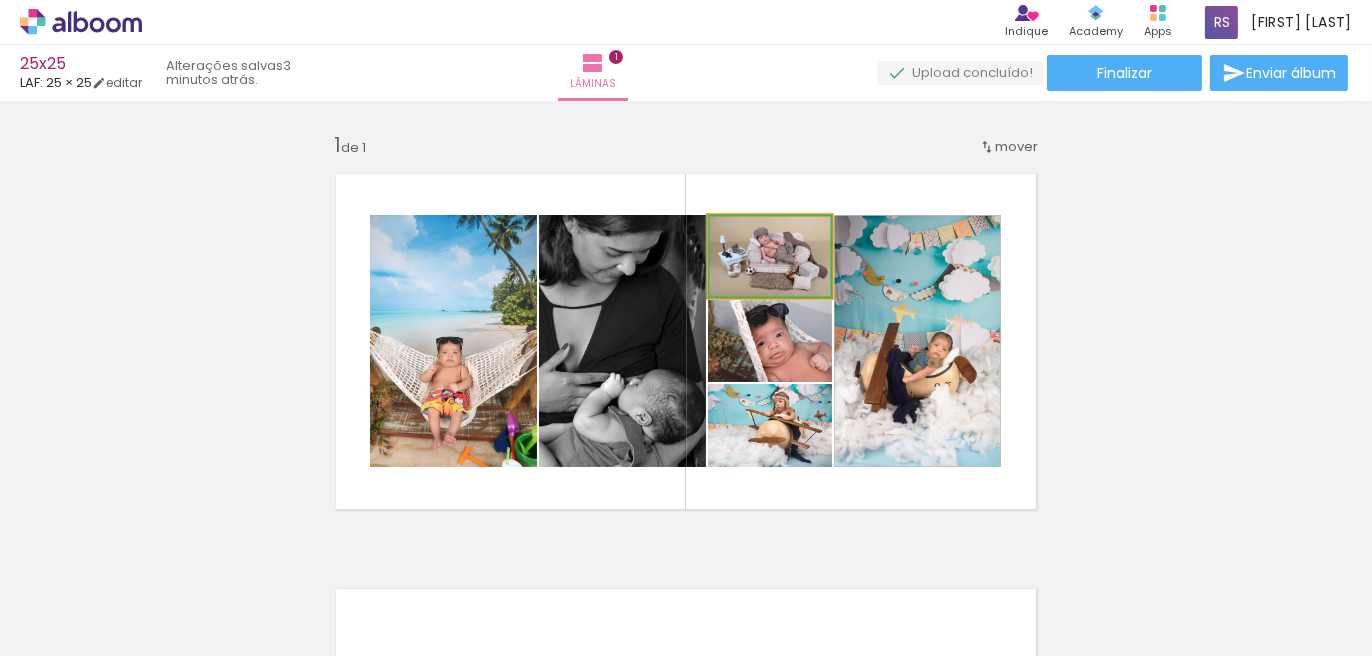 drag, startPoint x: 765, startPoint y: 241, endPoint x: 722, endPoint y: 245, distance: 43.185646 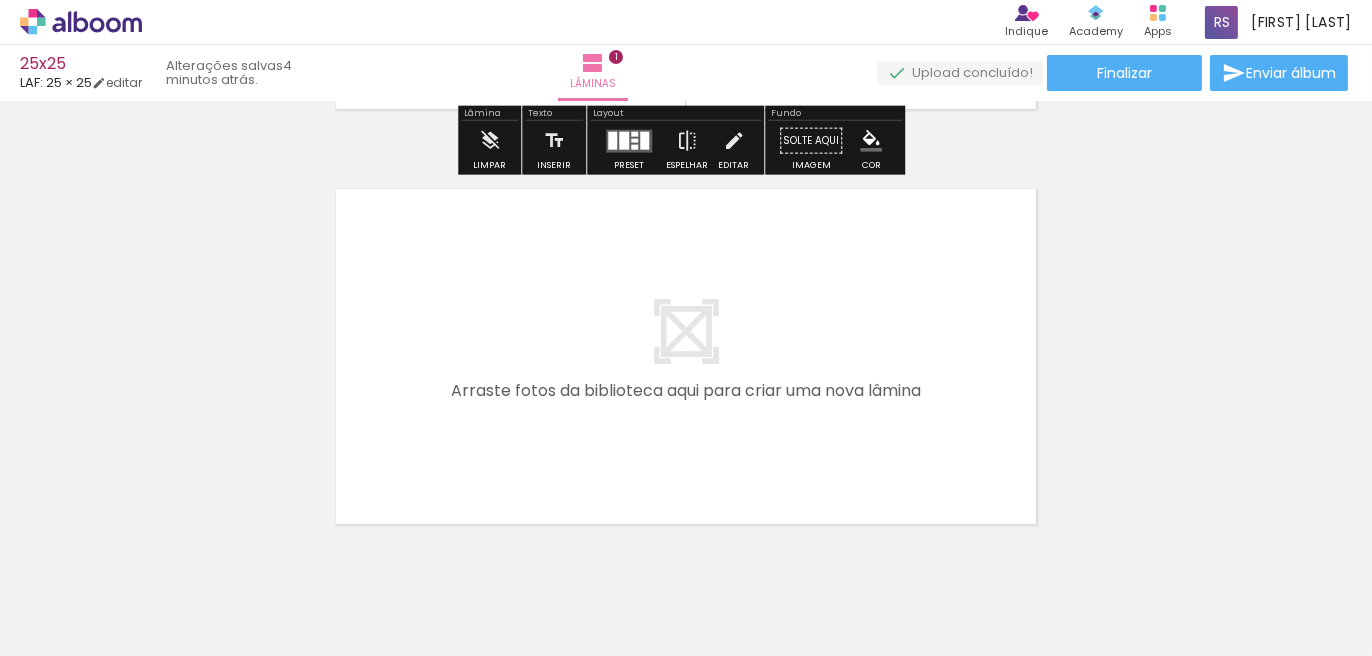 scroll, scrollTop: 0, scrollLeft: 0, axis: both 